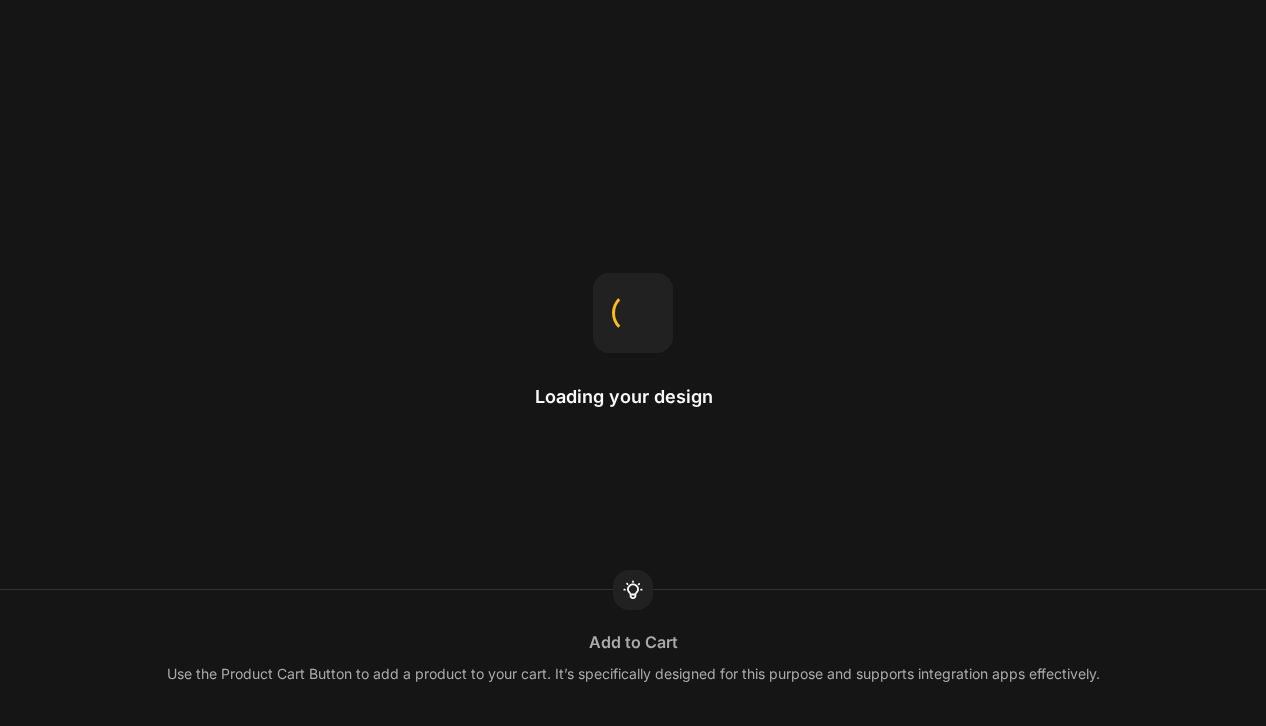 scroll, scrollTop: 0, scrollLeft: 0, axis: both 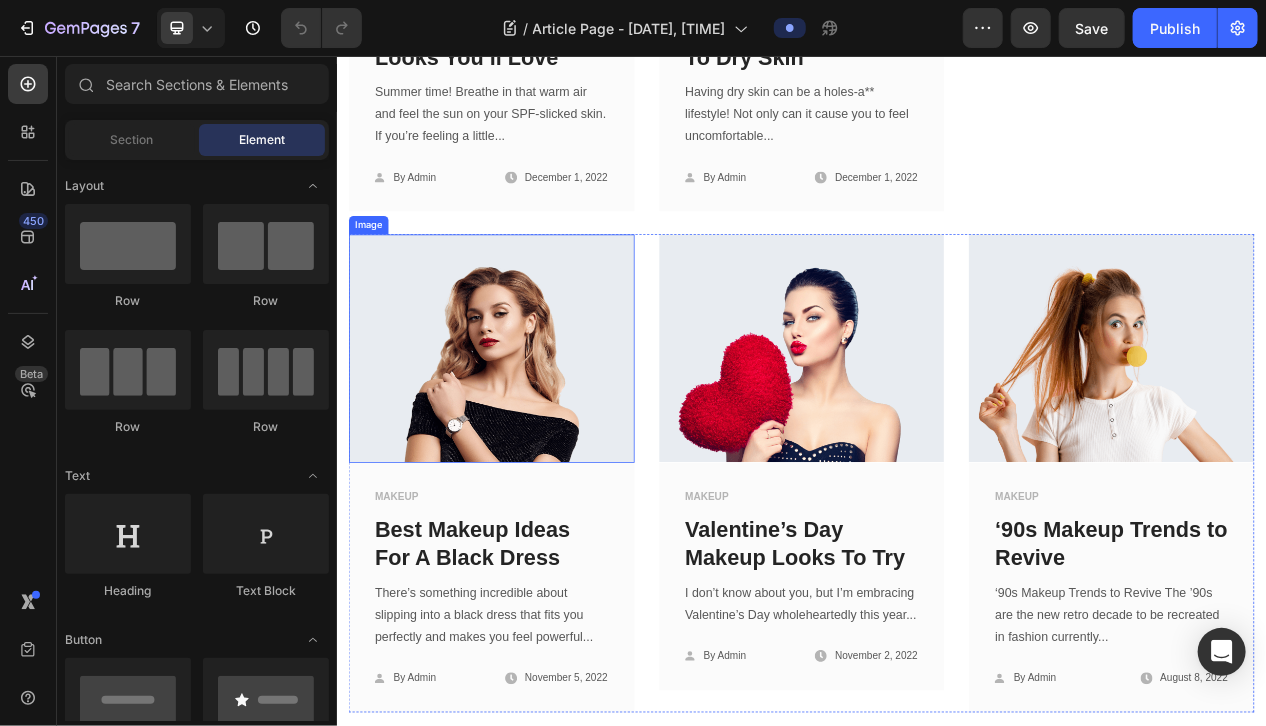 click at bounding box center (535, 433) 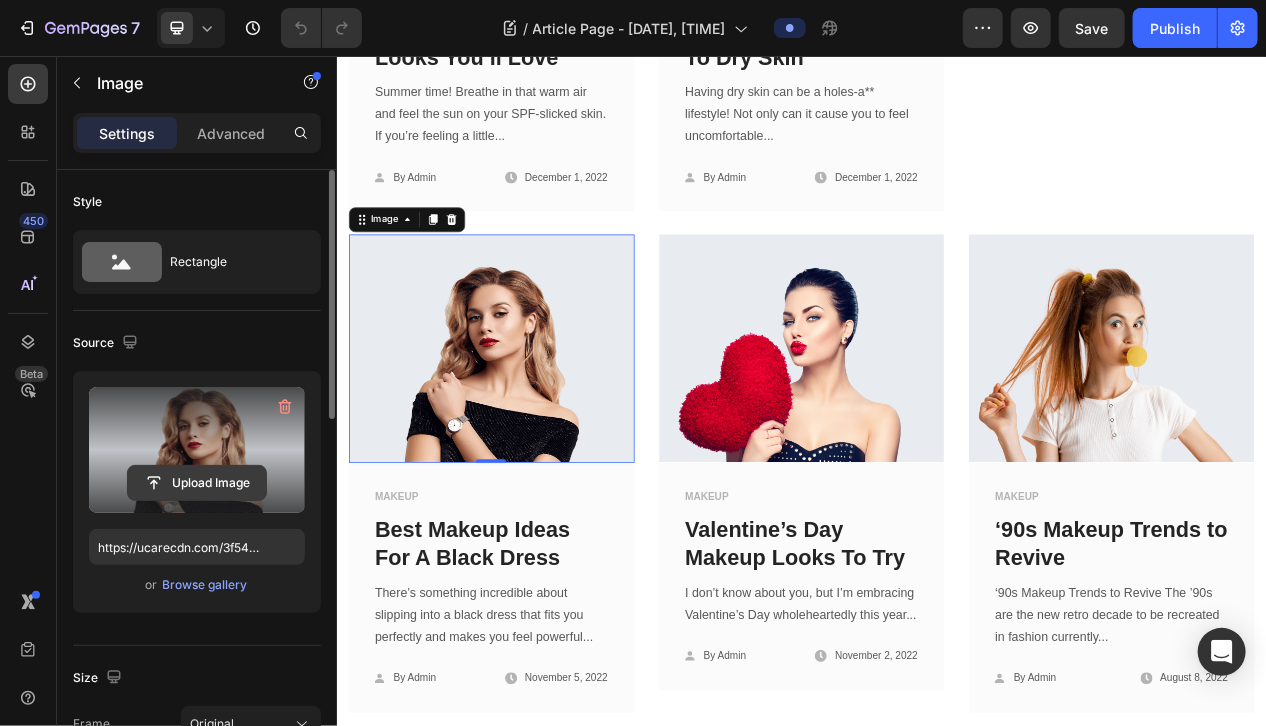click 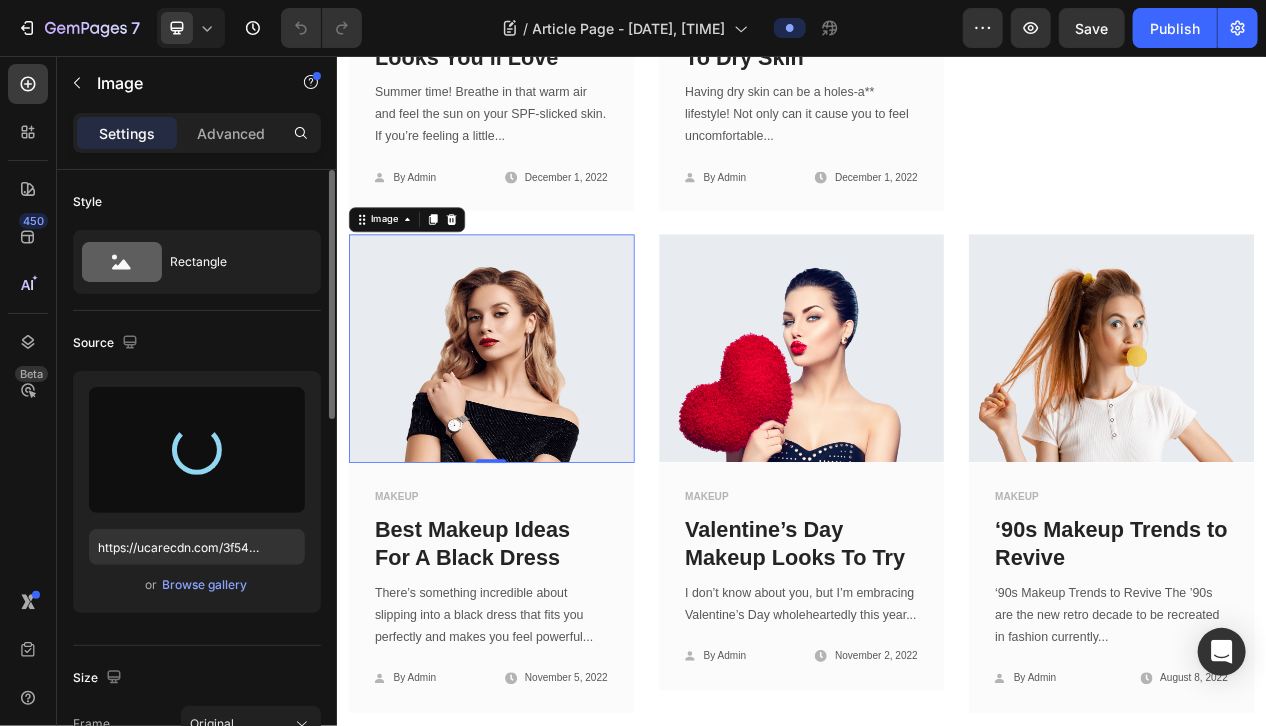 type on "https://cdn.shopify.com/s/files/1/0685/8653/7007/files/gempages_577965797561861061-3e1621a6-07ca-4265-a9f9-d9fe6752c5fe.png" 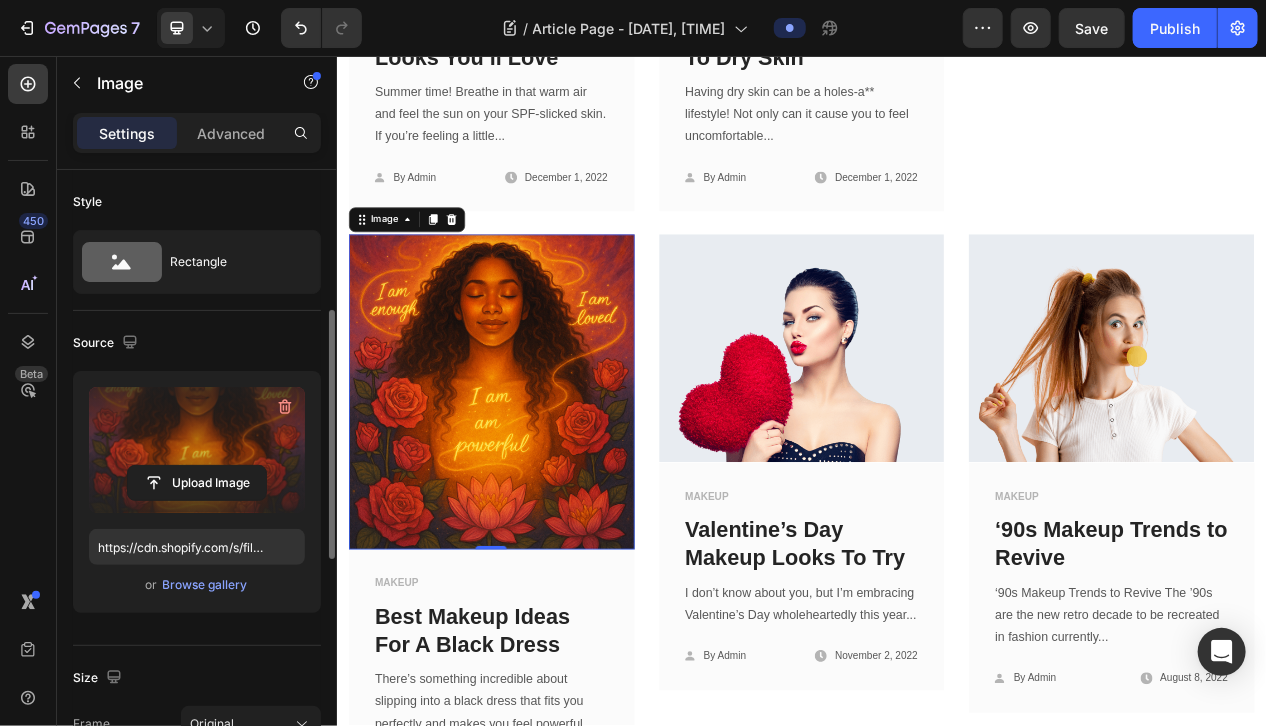 scroll, scrollTop: 200, scrollLeft: 0, axis: vertical 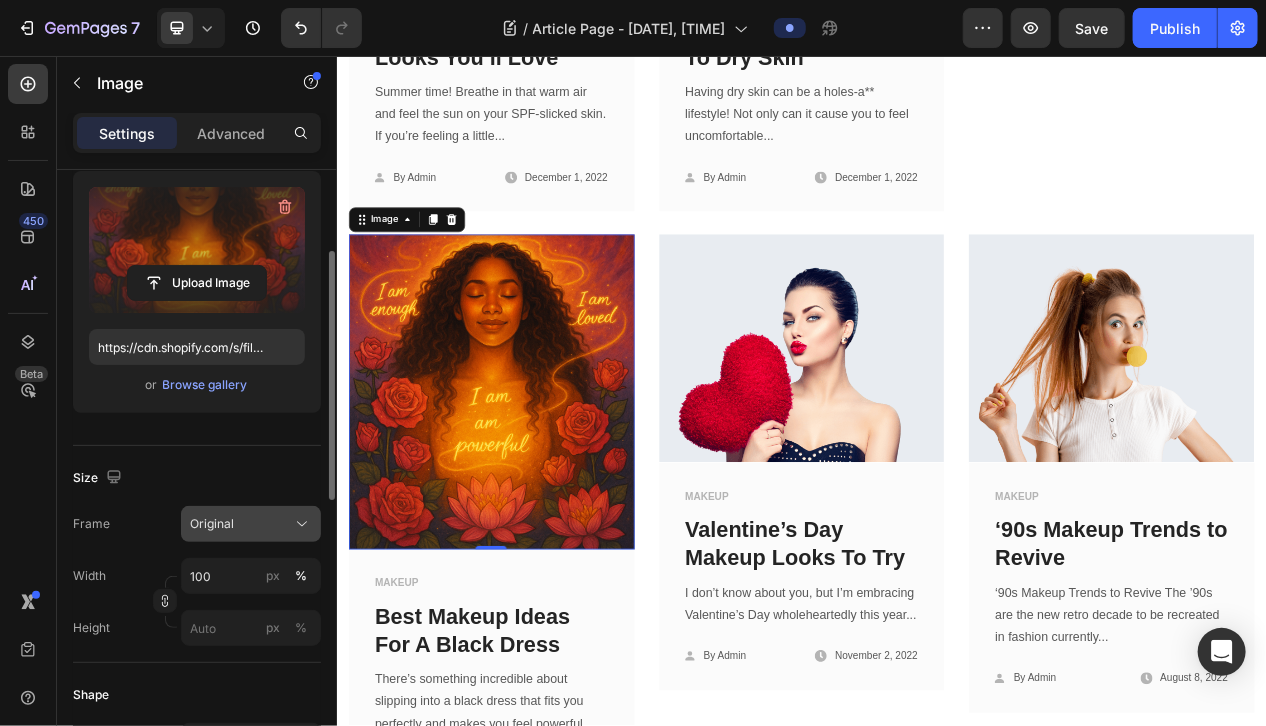 drag, startPoint x: 312, startPoint y: 512, endPoint x: 296, endPoint y: 509, distance: 16.27882 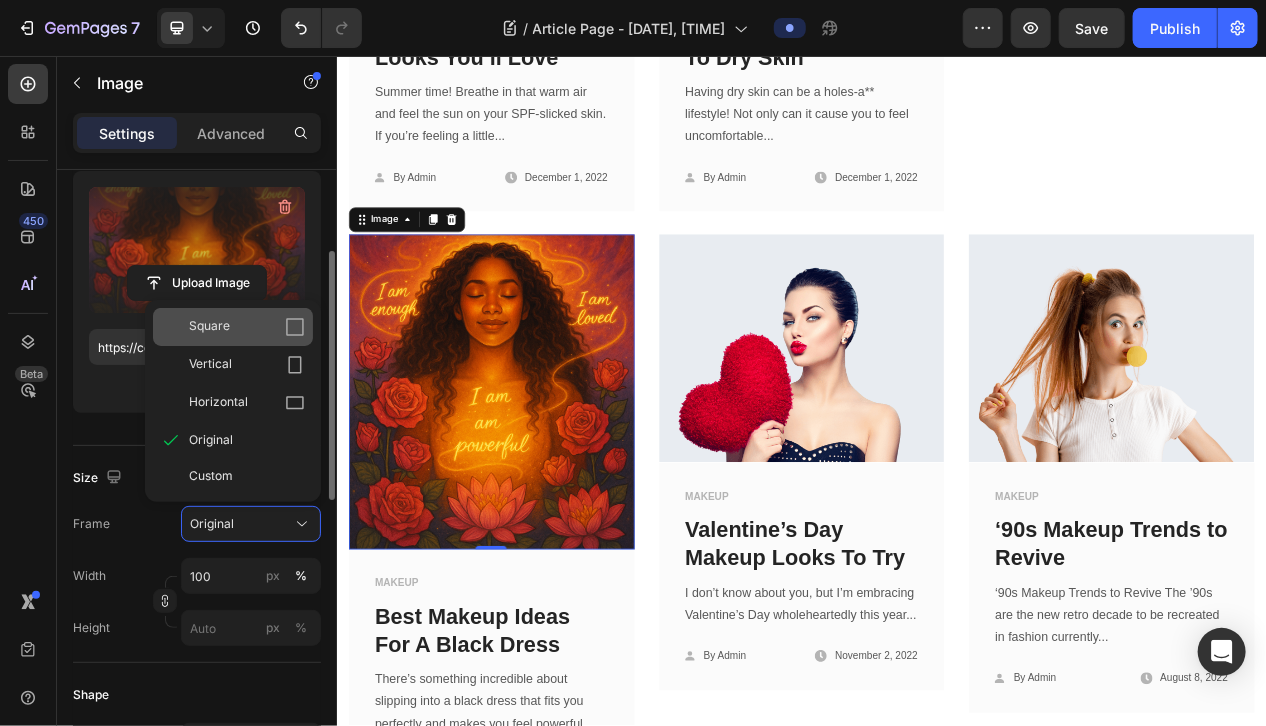 click on "Square" at bounding box center [247, 327] 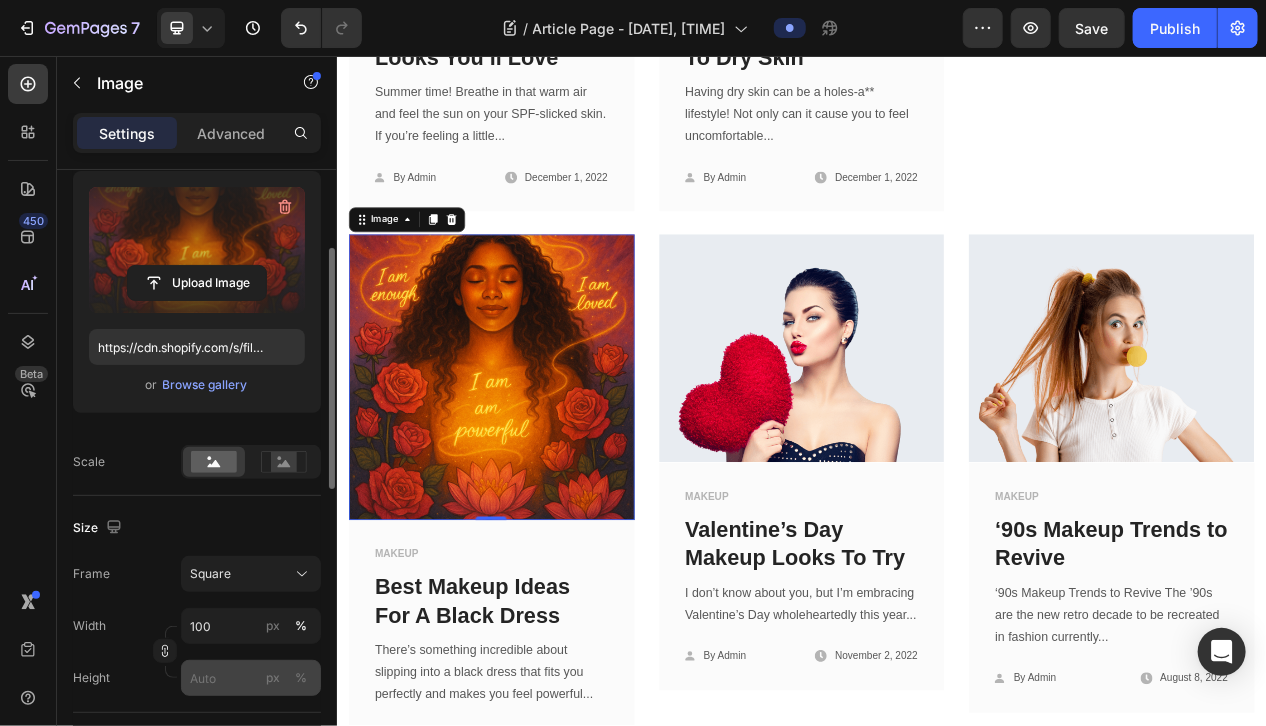 scroll, scrollTop: 300, scrollLeft: 0, axis: vertical 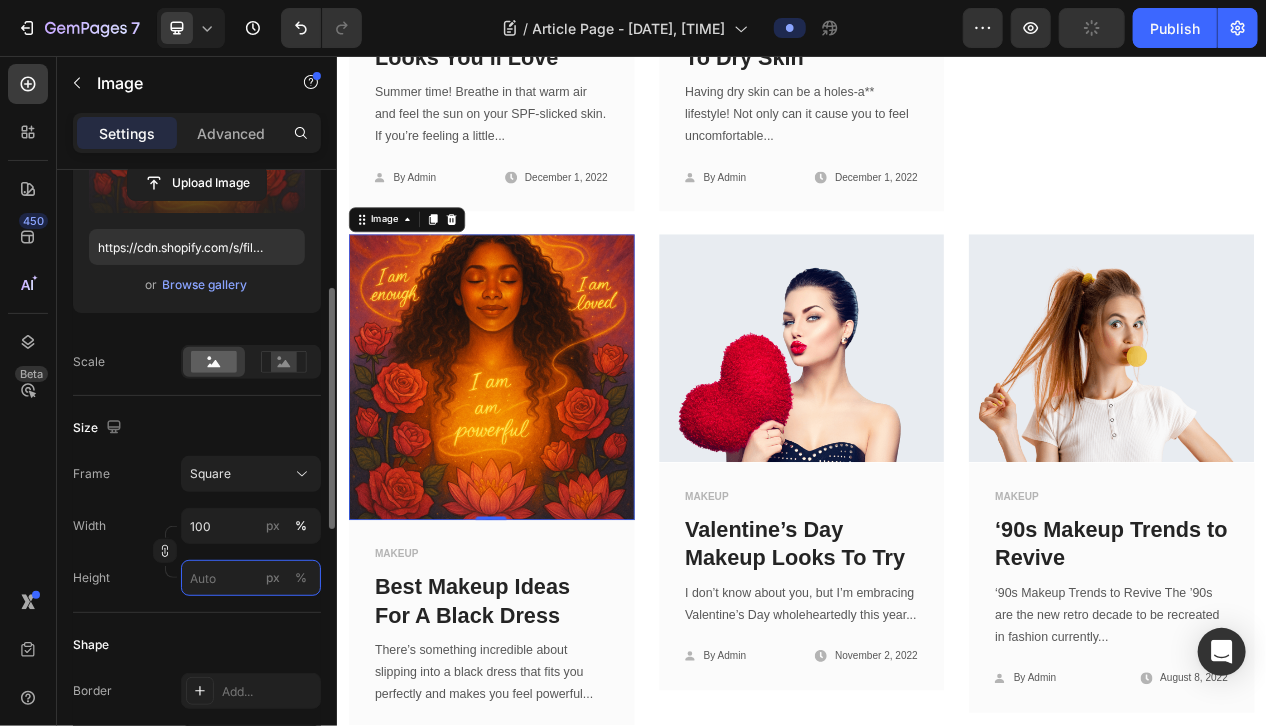click on "px %" at bounding box center (251, 578) 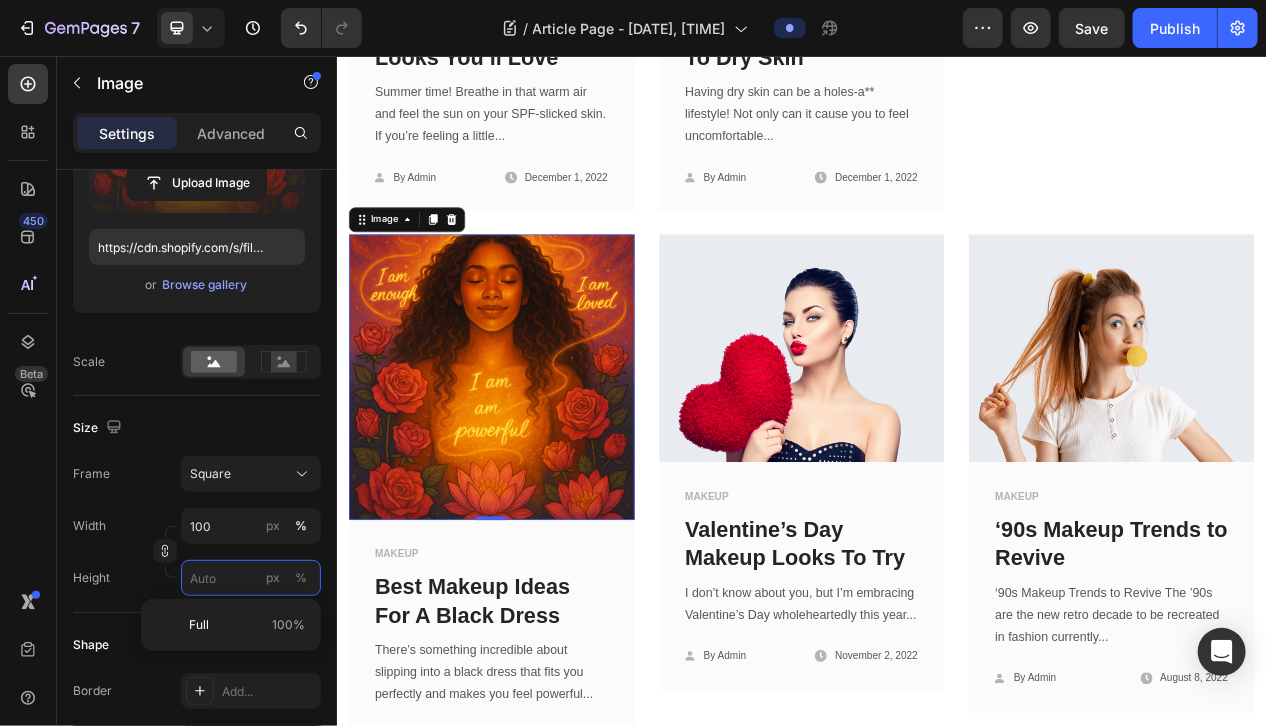 type on "3" 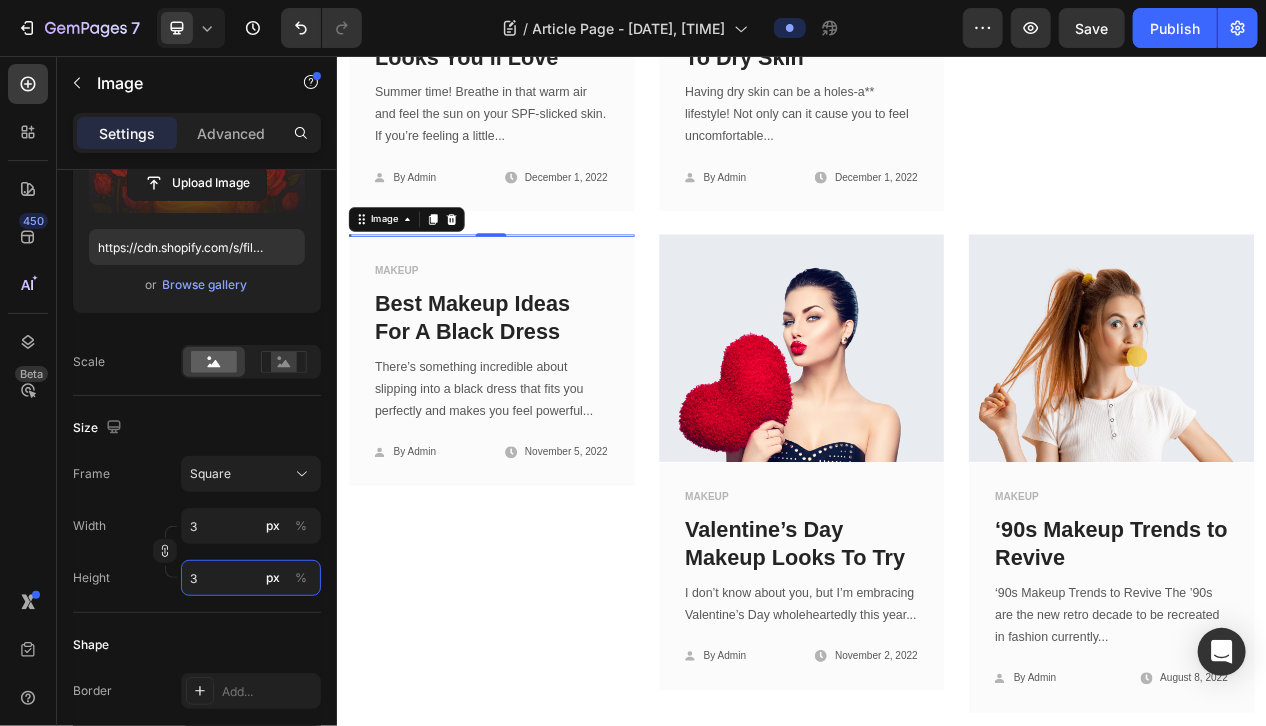 type on "36" 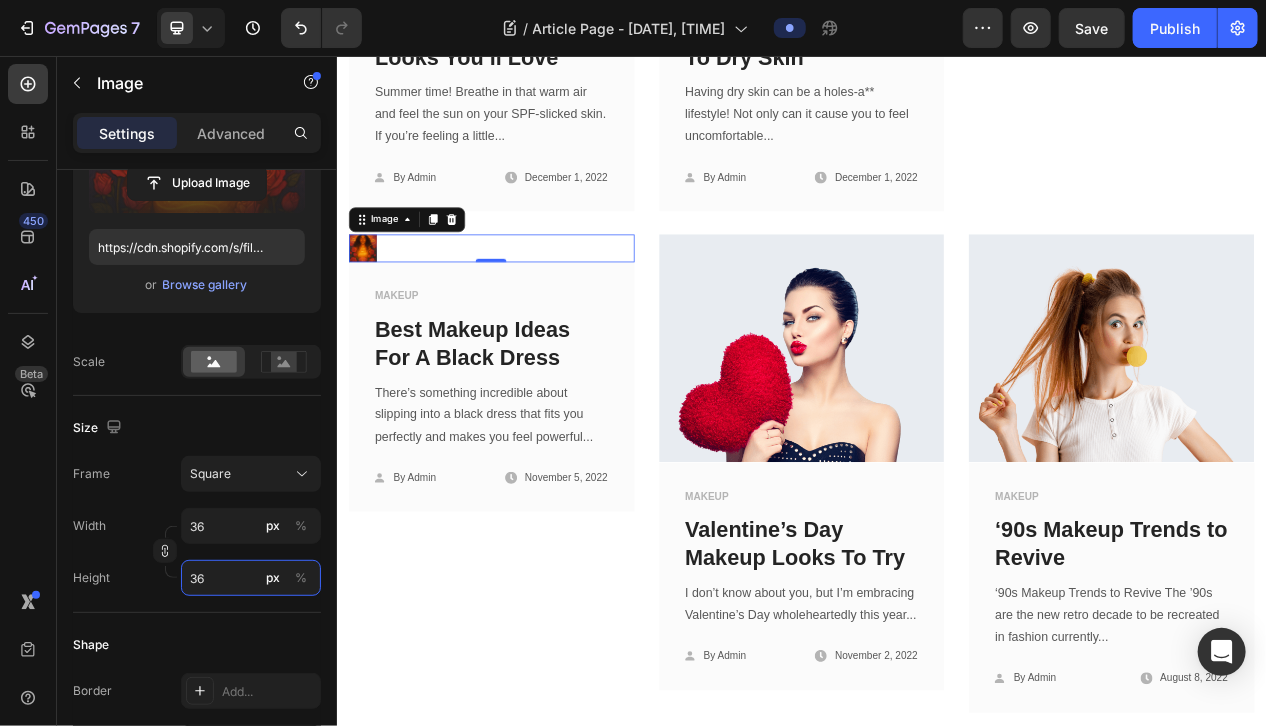 type on "360" 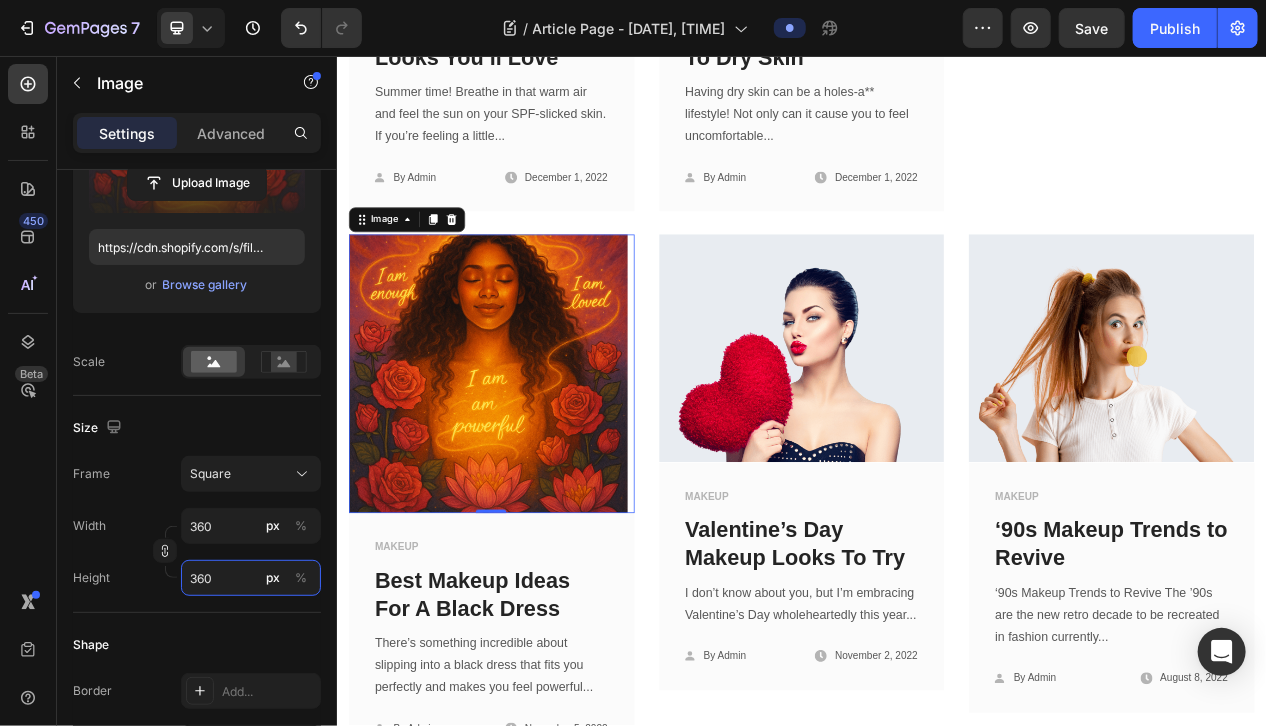 type on "36" 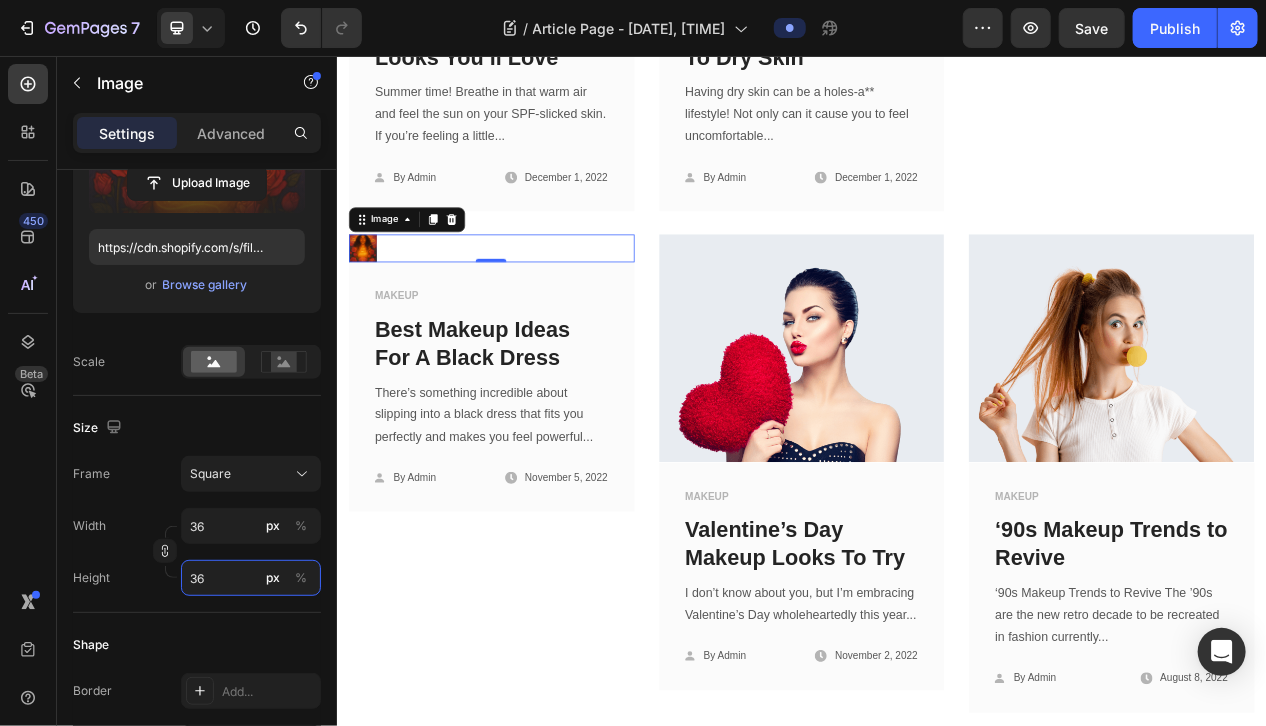 type on "3" 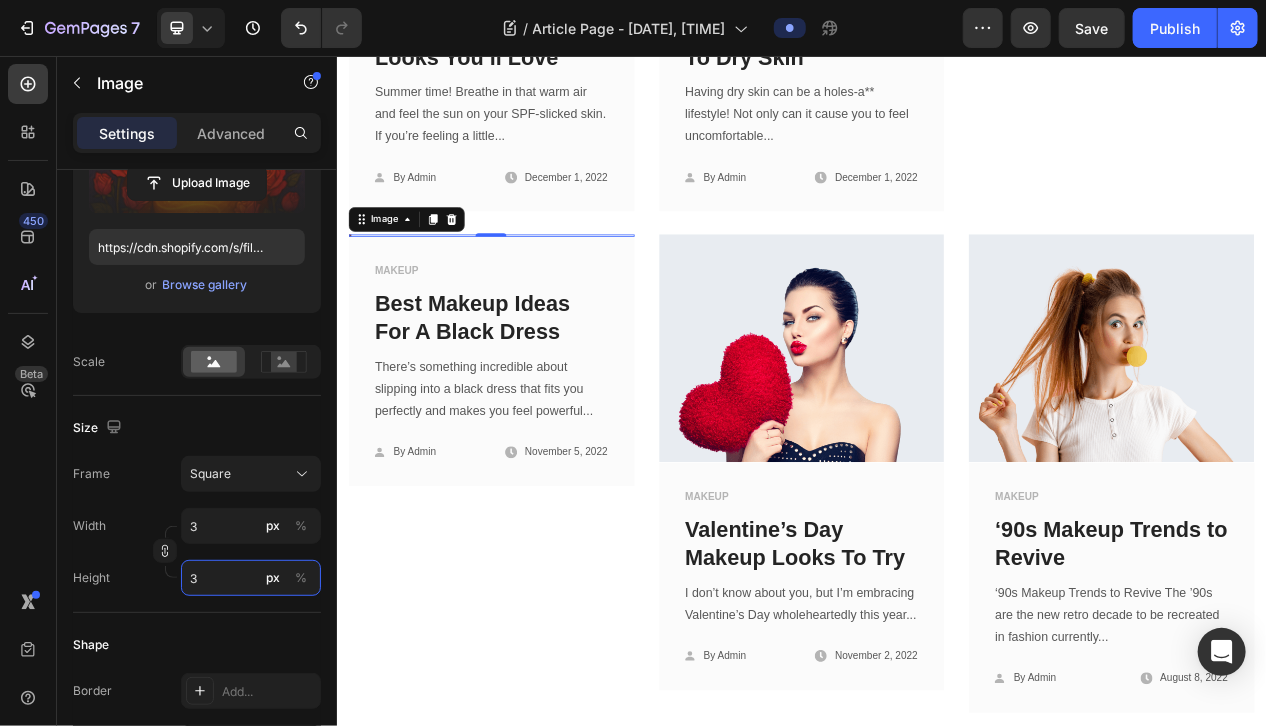 type on "35" 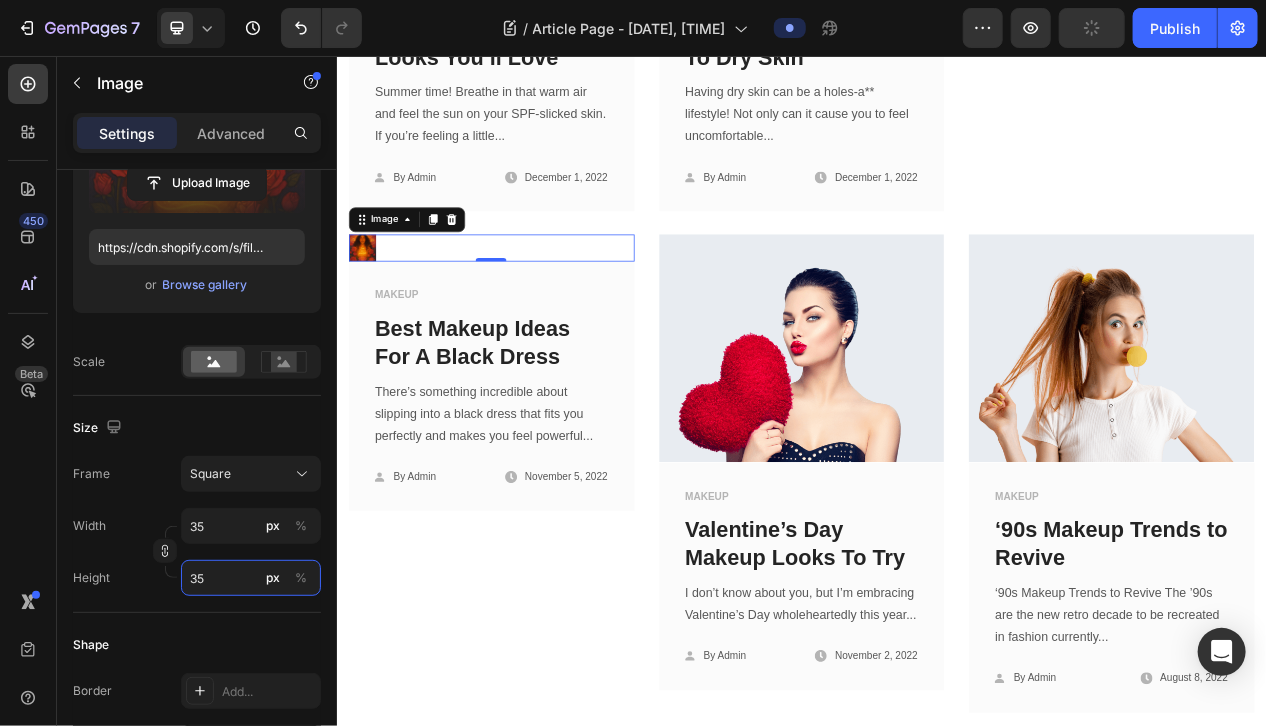 type on "350" 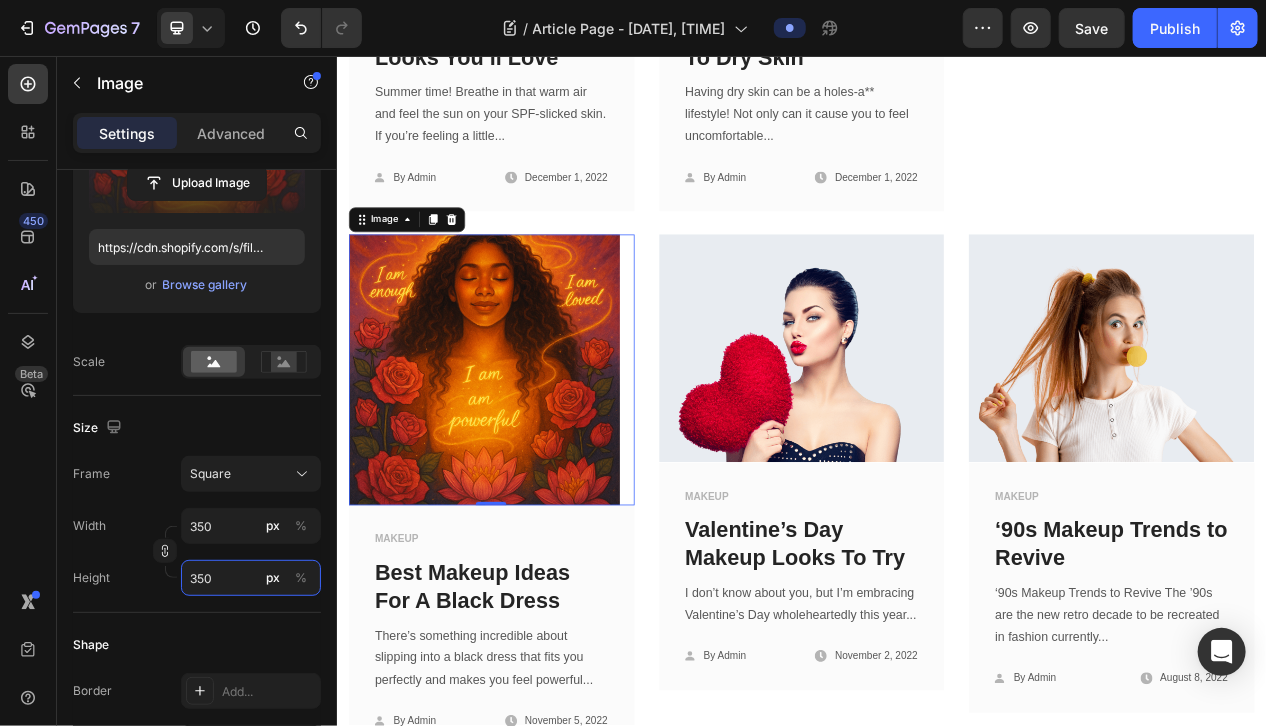 type on "35" 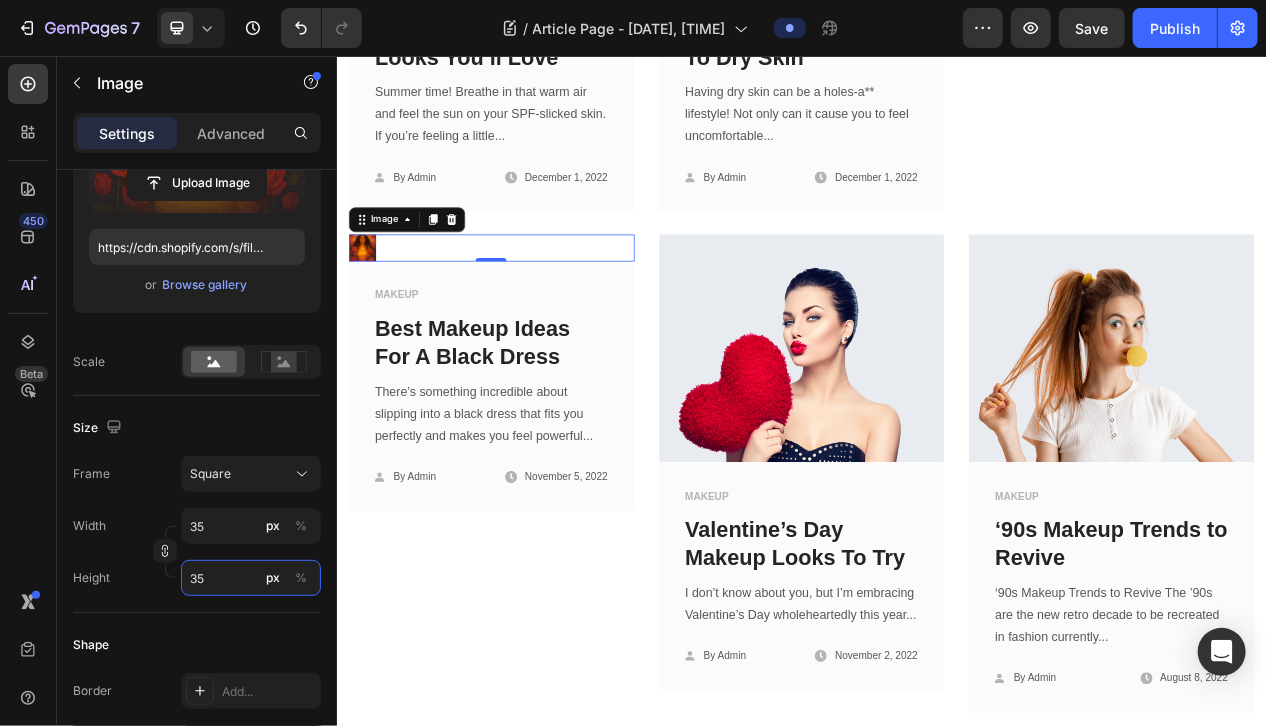 type on "3" 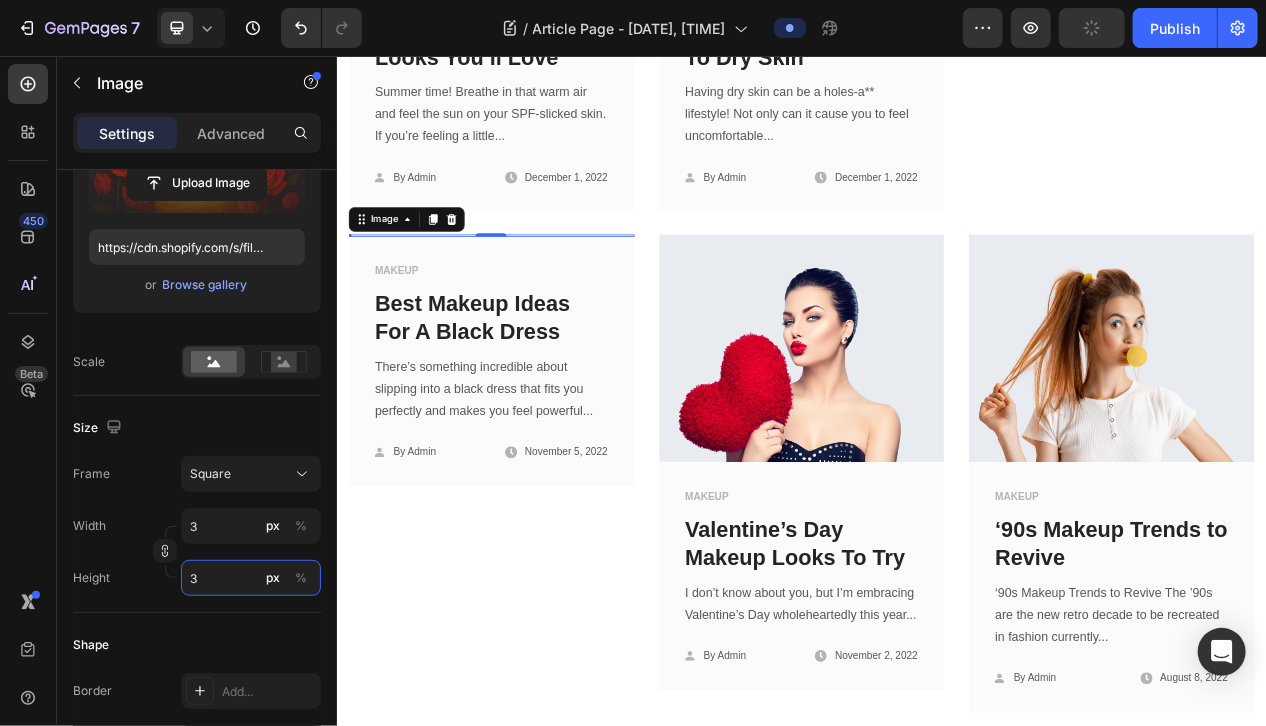 type on "35" 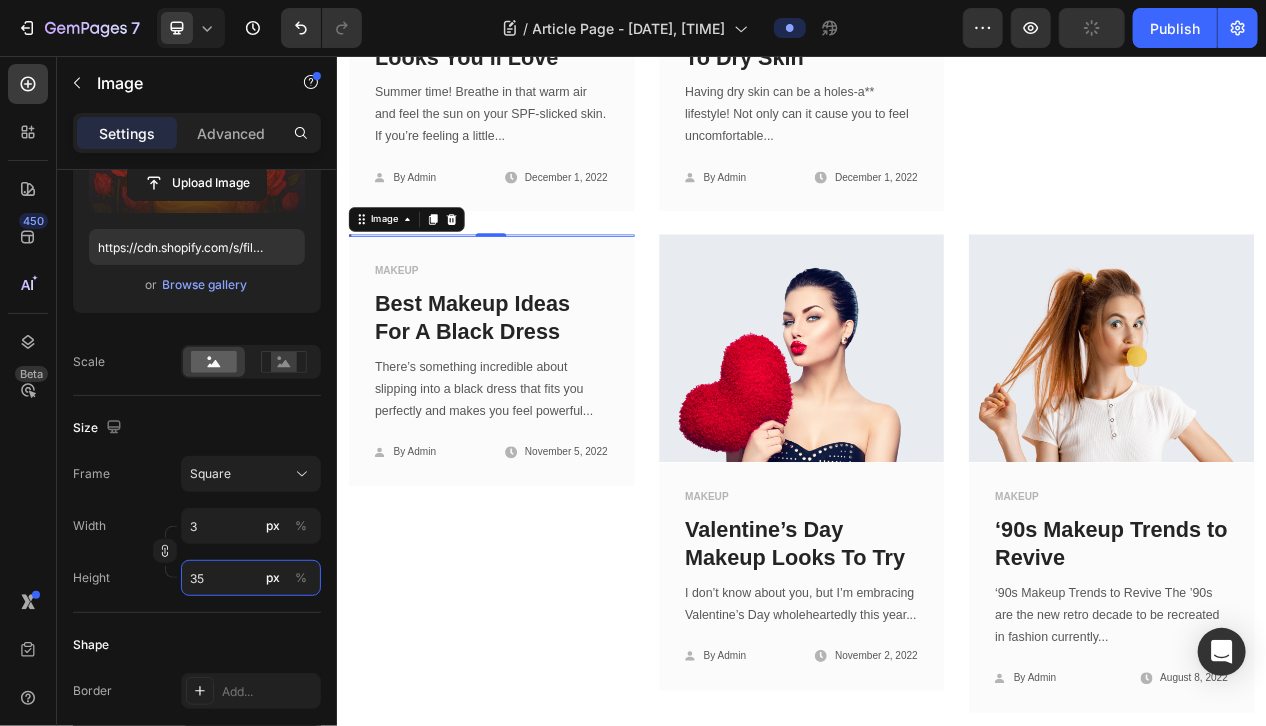 type on "350" 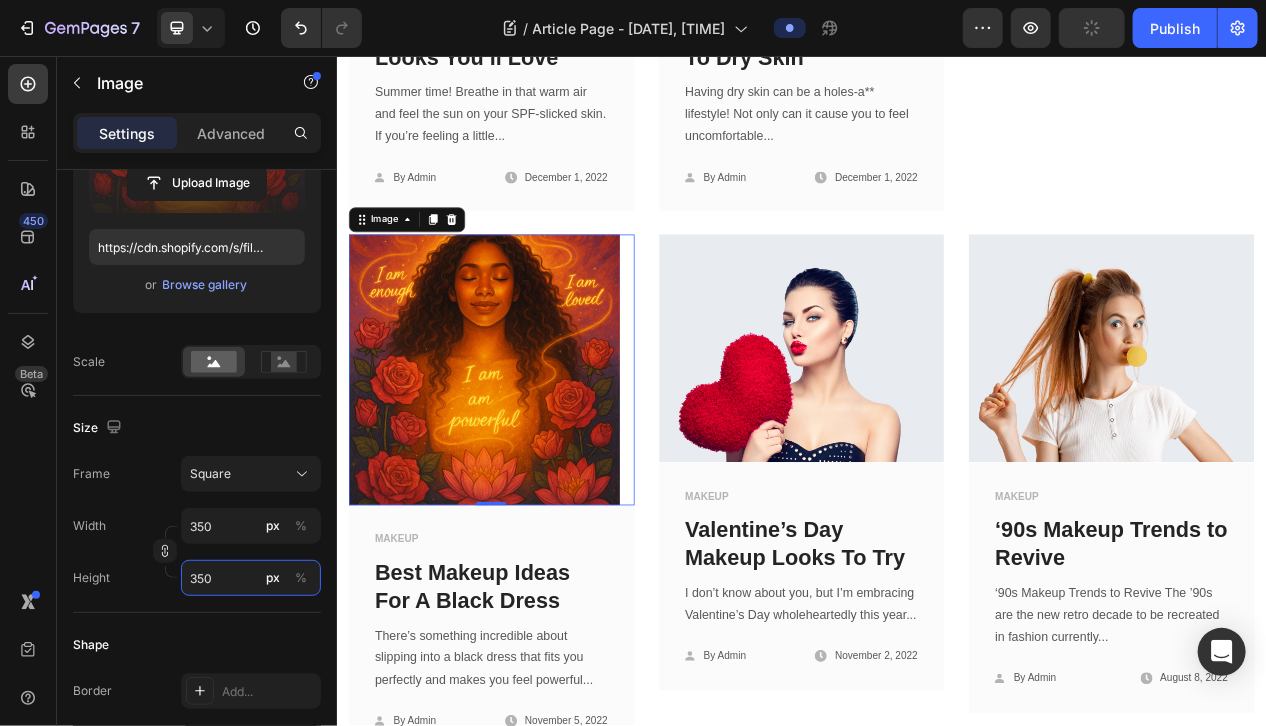 type on "35" 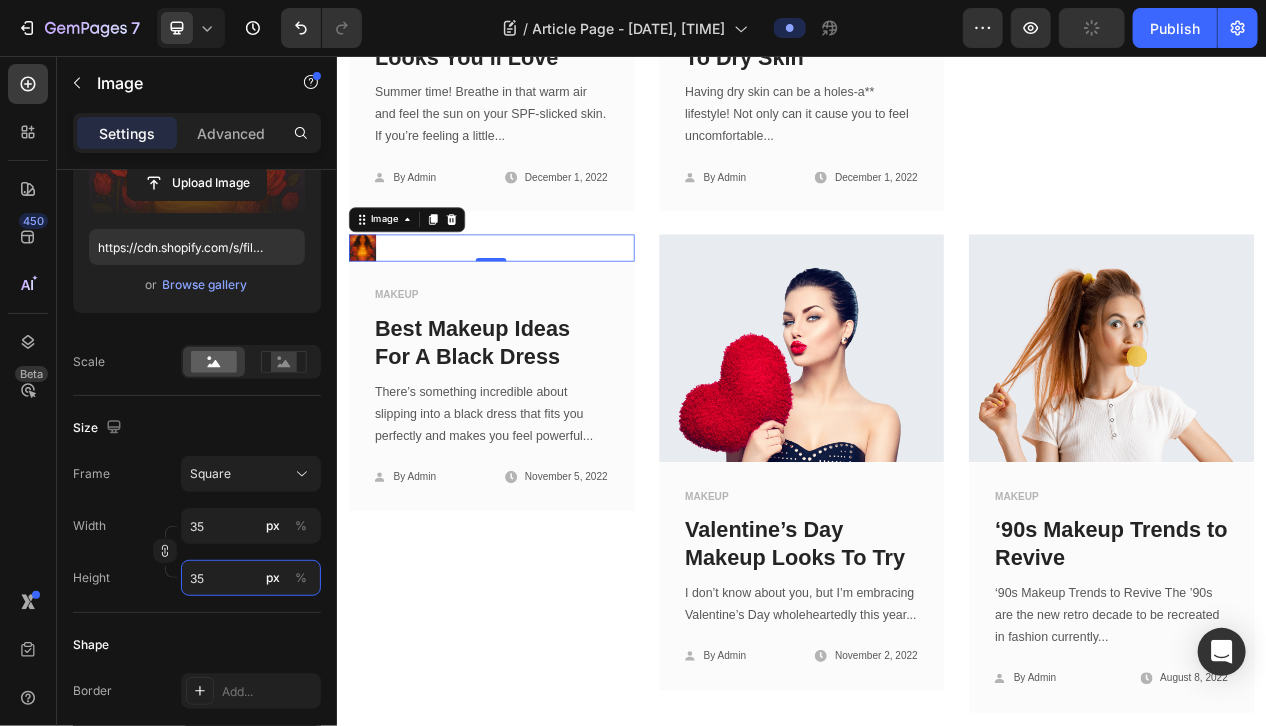 type on "3" 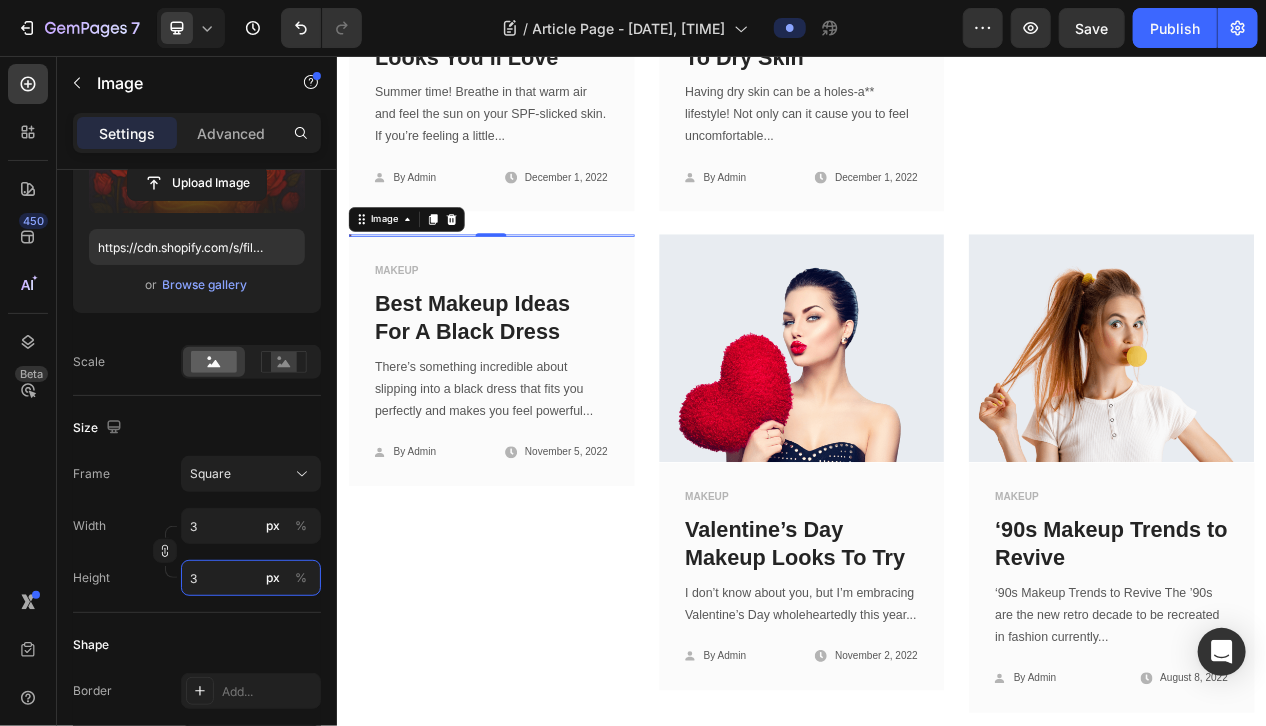 type on "34" 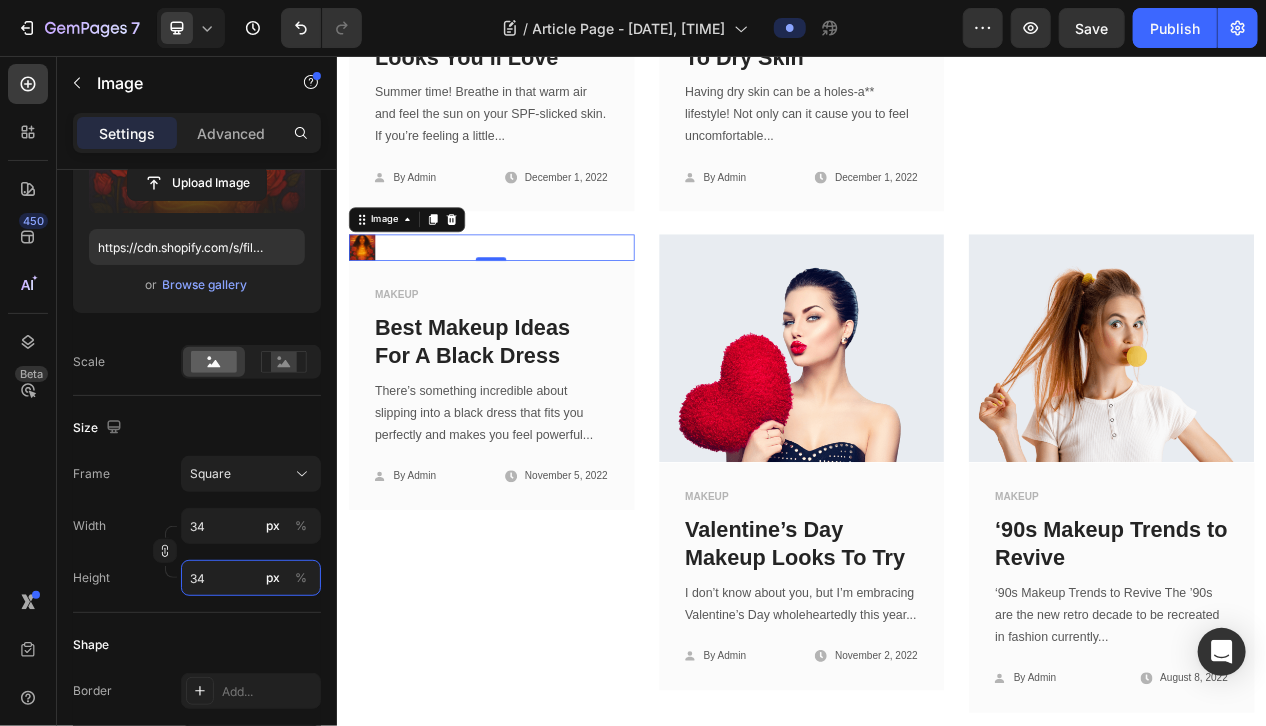 type on "345" 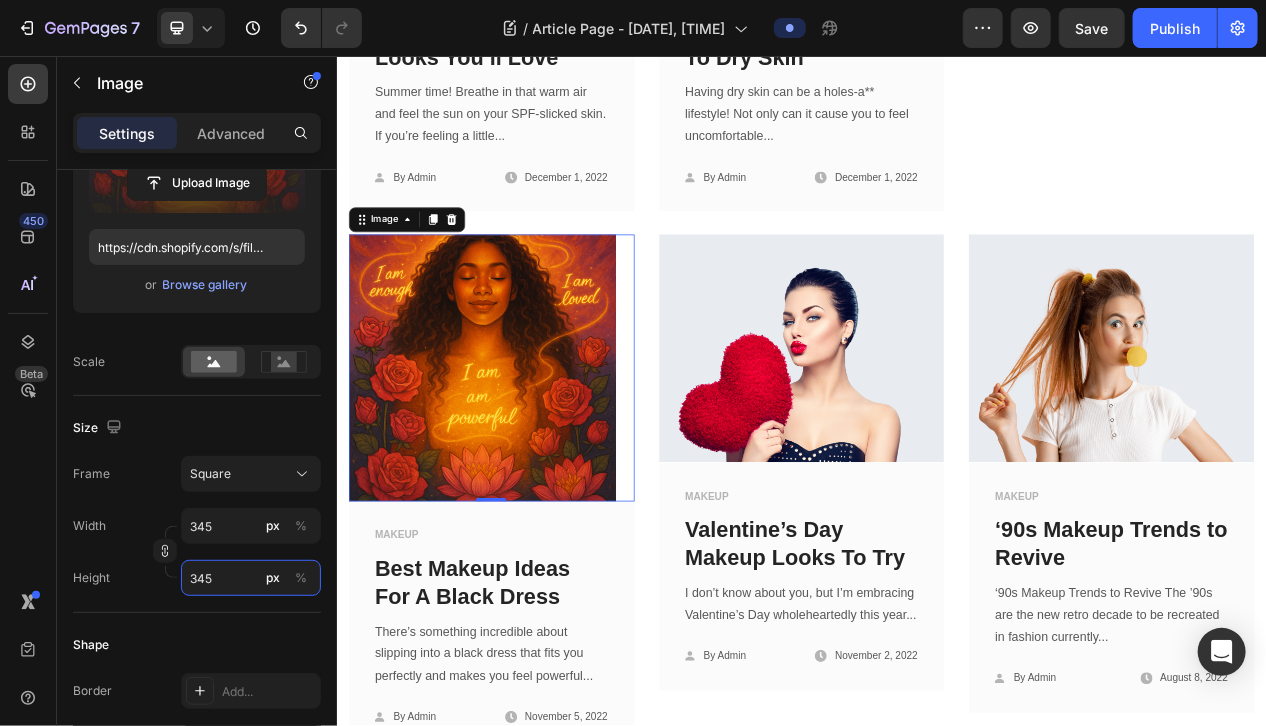 type on "34" 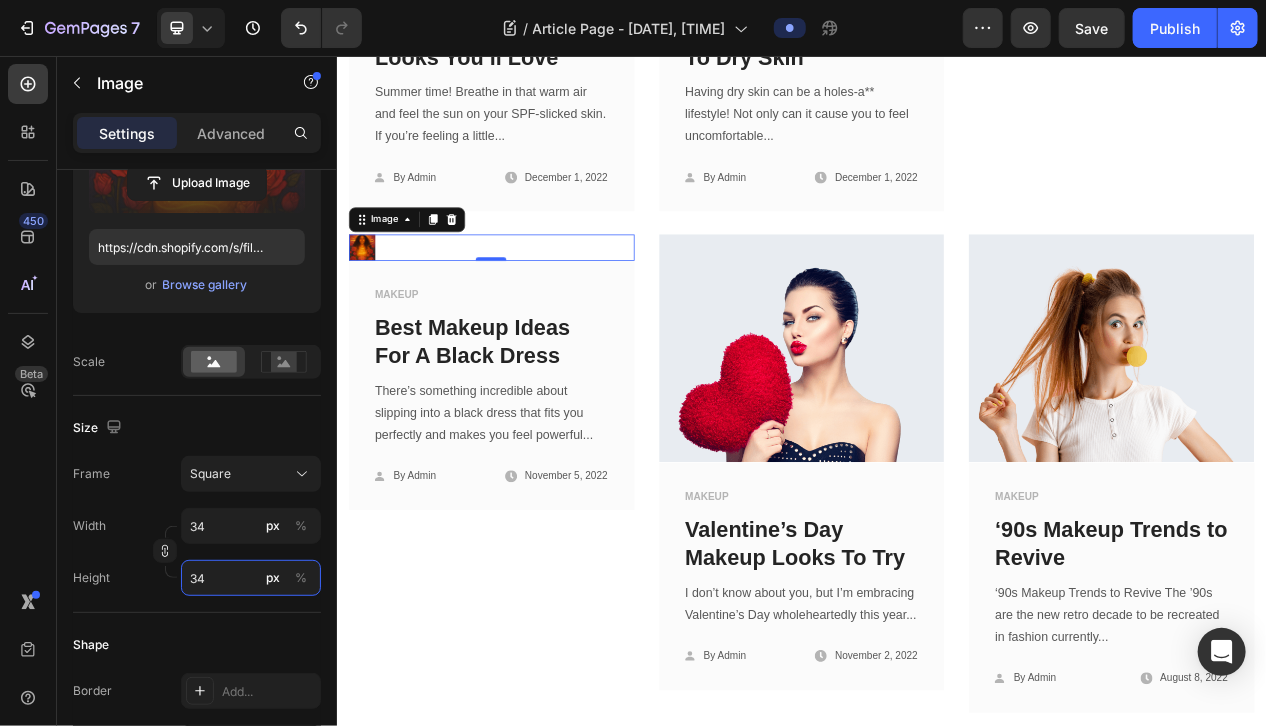 type on "3" 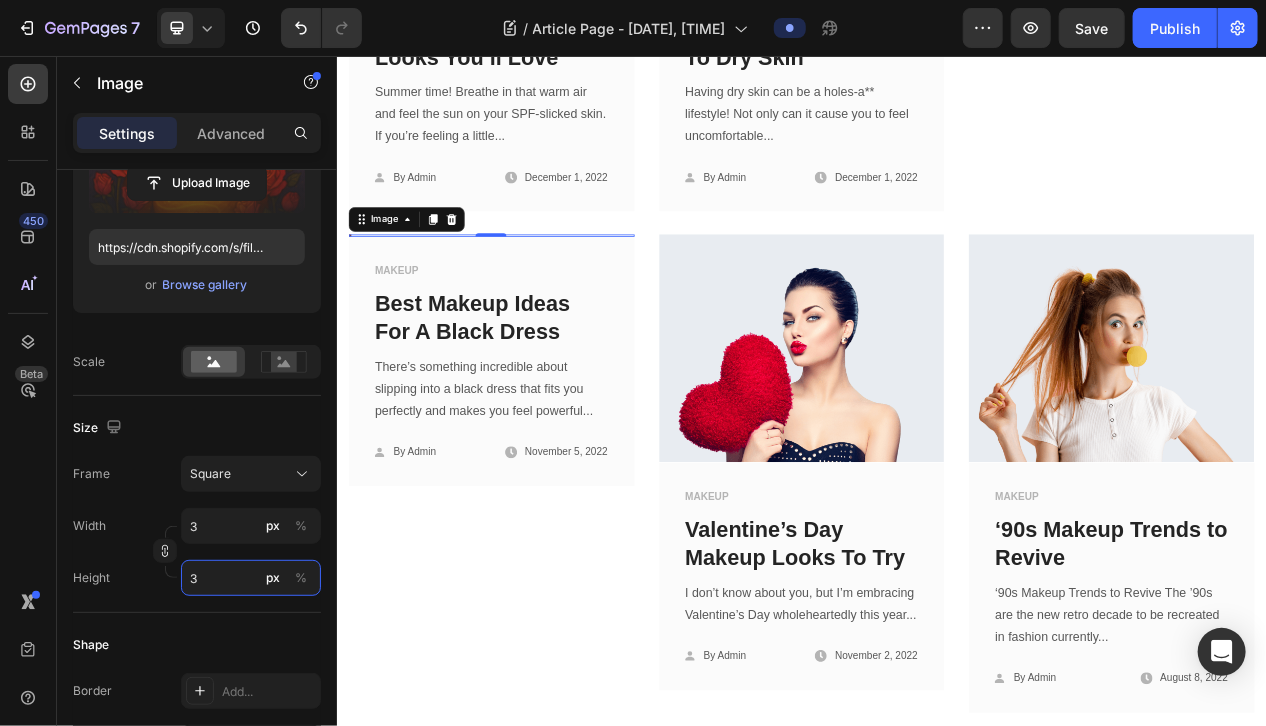 type on "30" 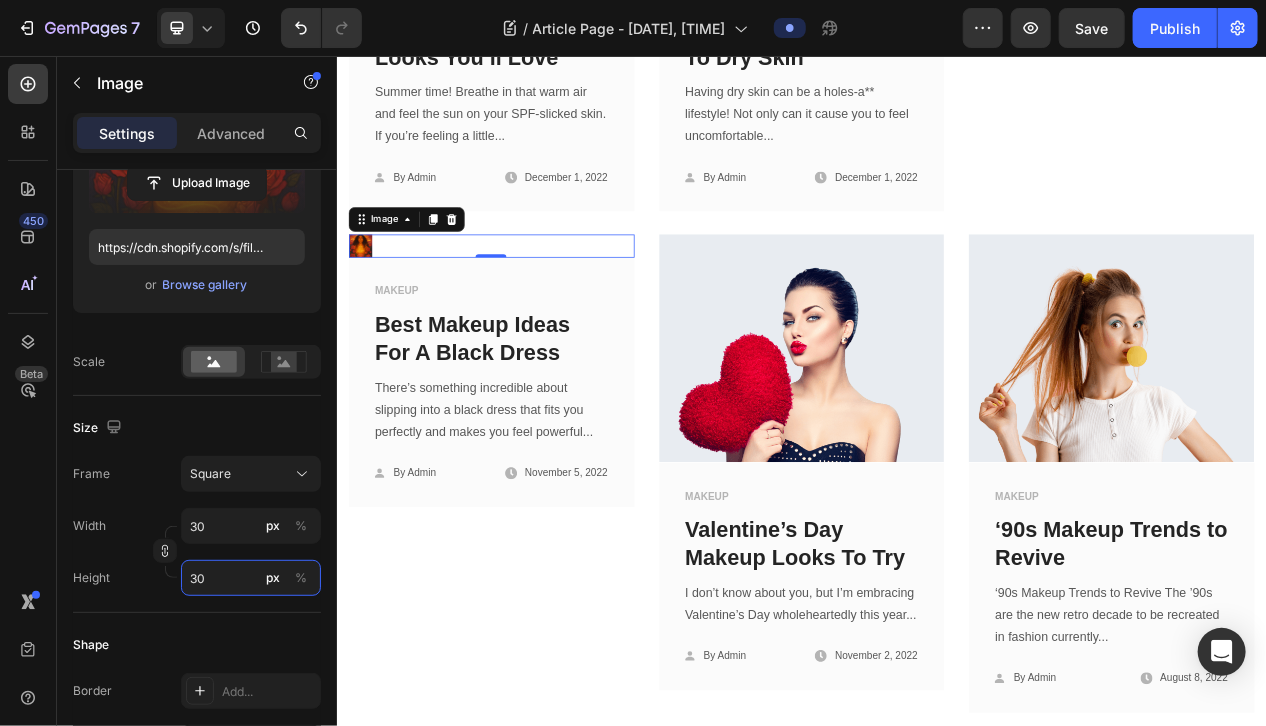 type on "300" 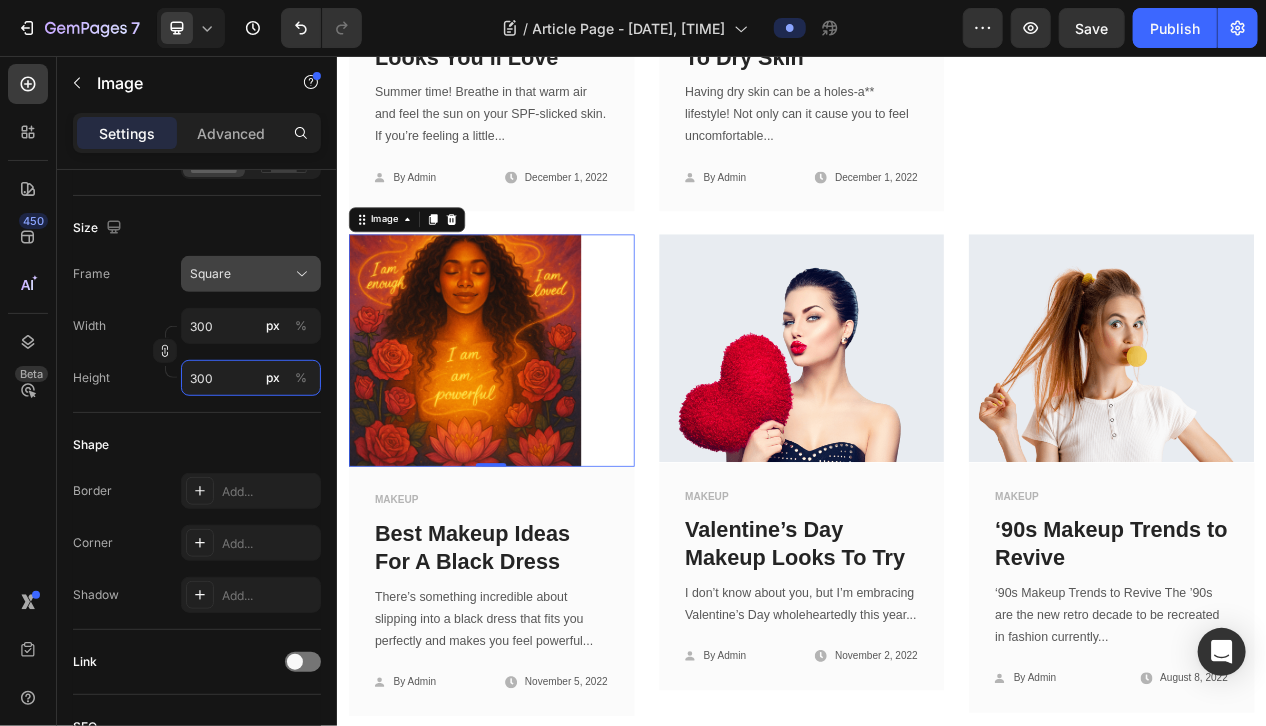 scroll, scrollTop: 300, scrollLeft: 0, axis: vertical 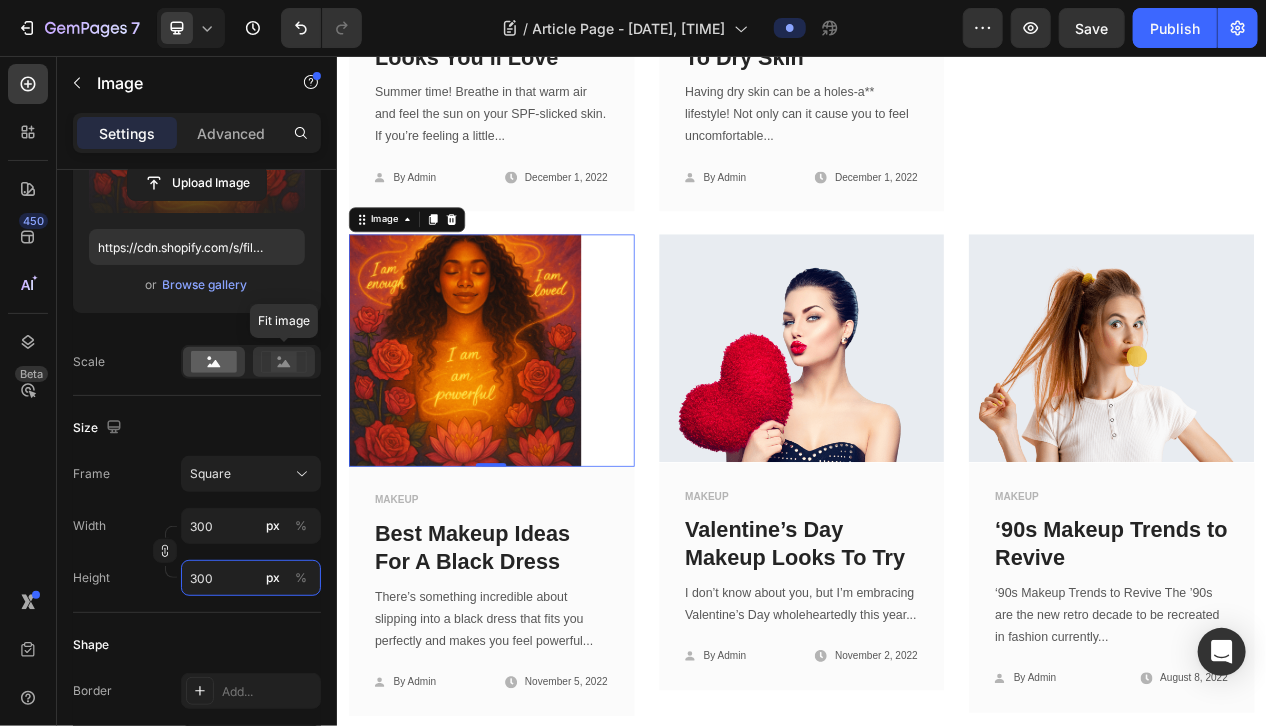 type on "300" 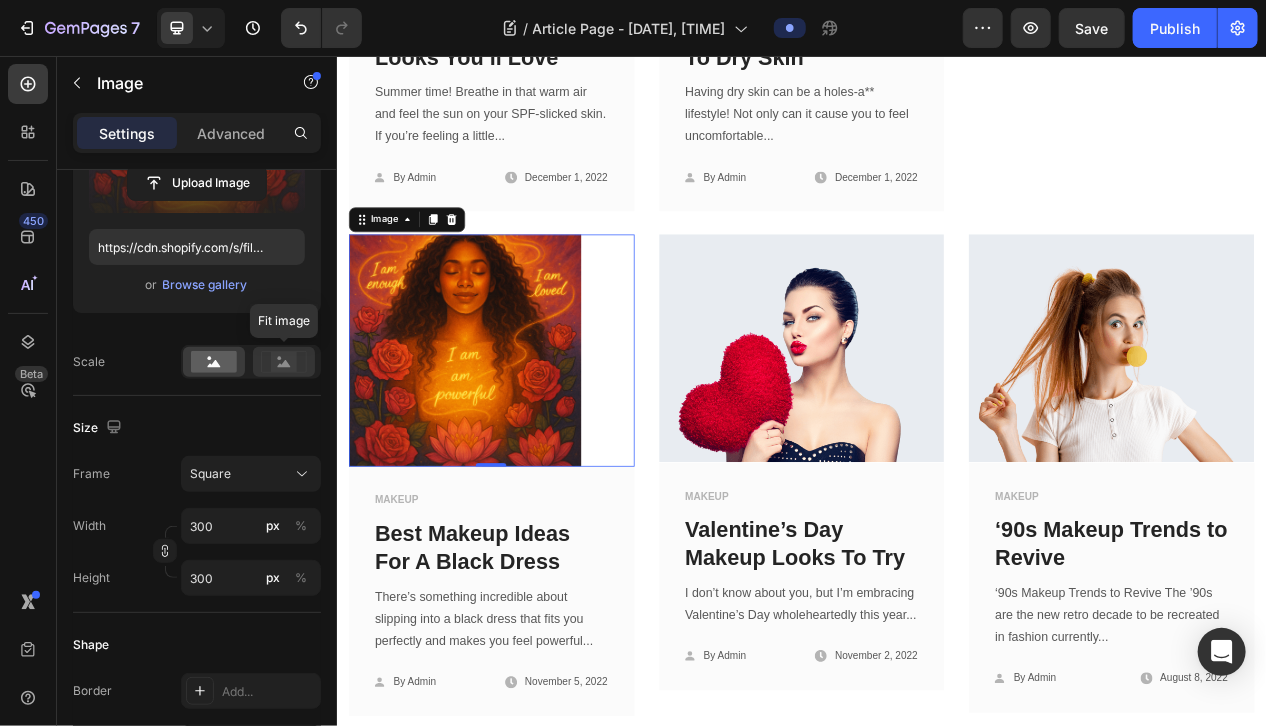 click 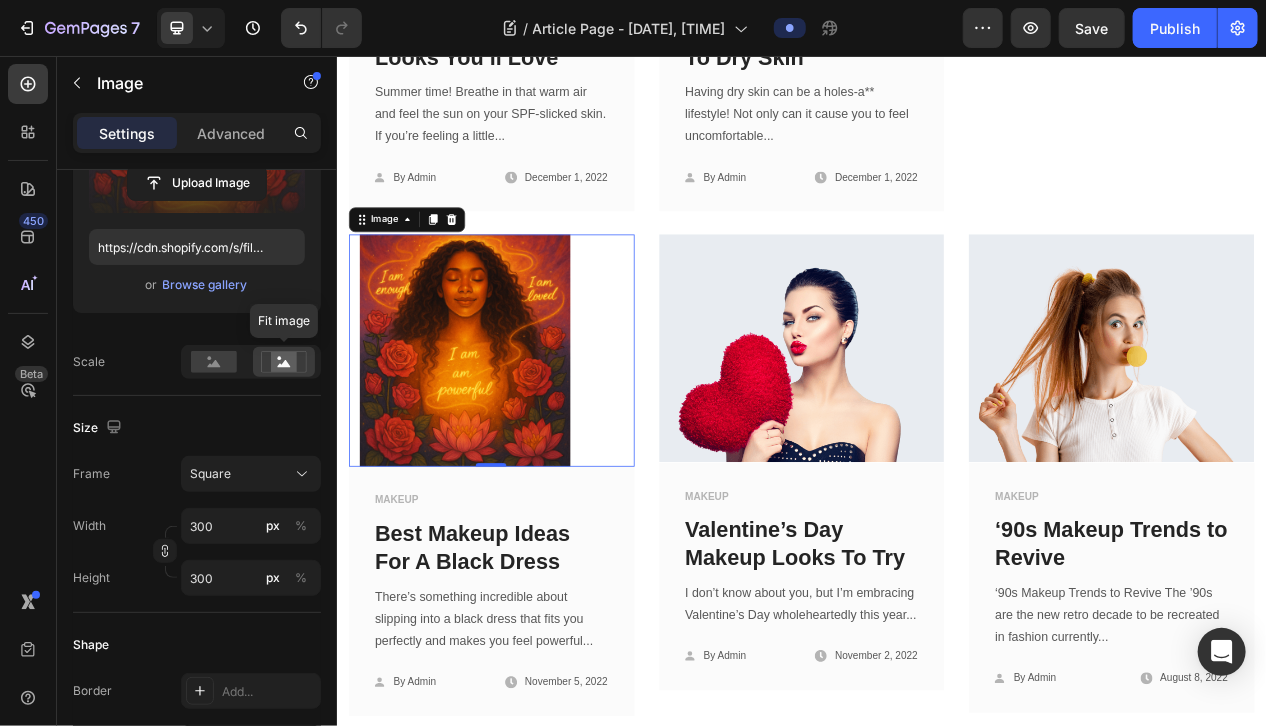 click 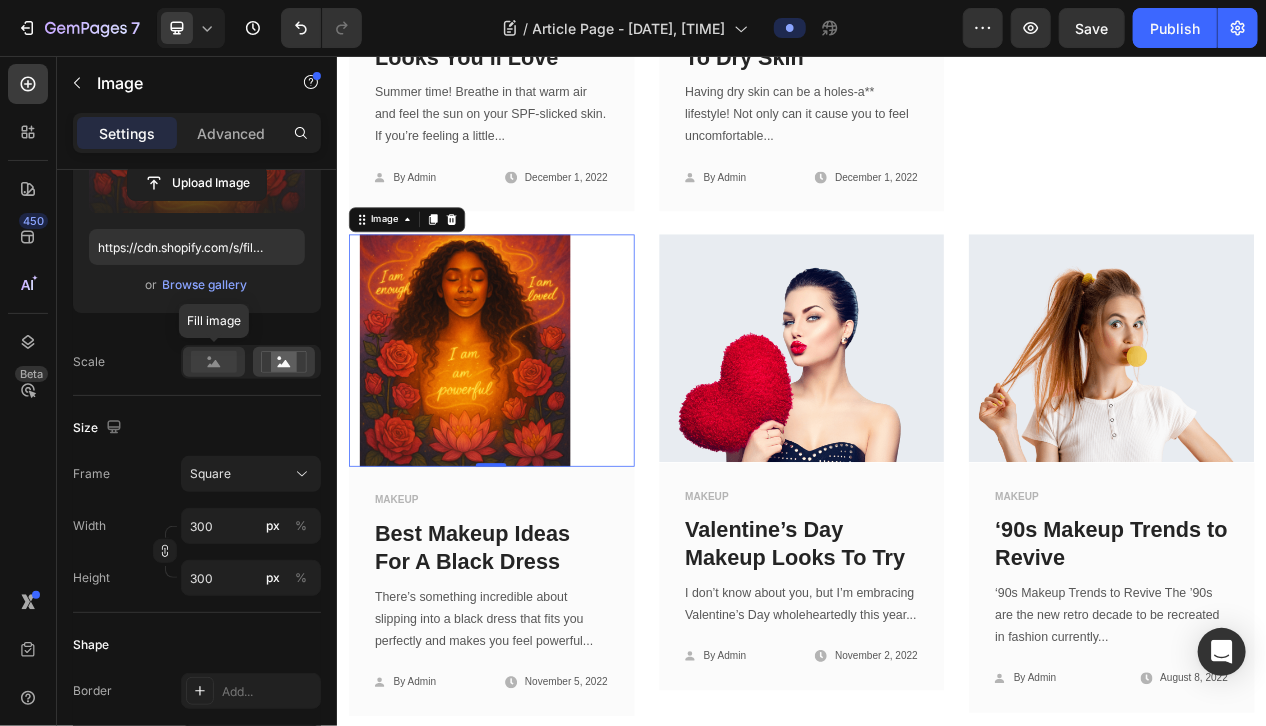 click 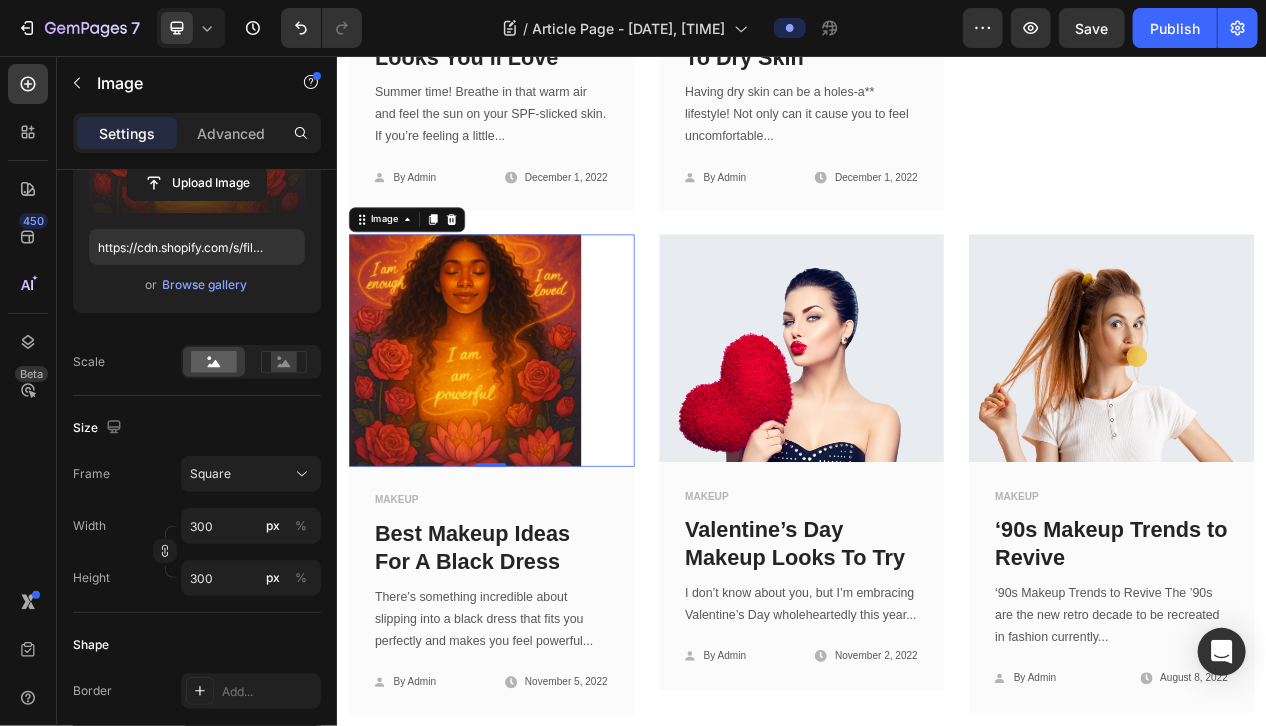 scroll, scrollTop: 400, scrollLeft: 0, axis: vertical 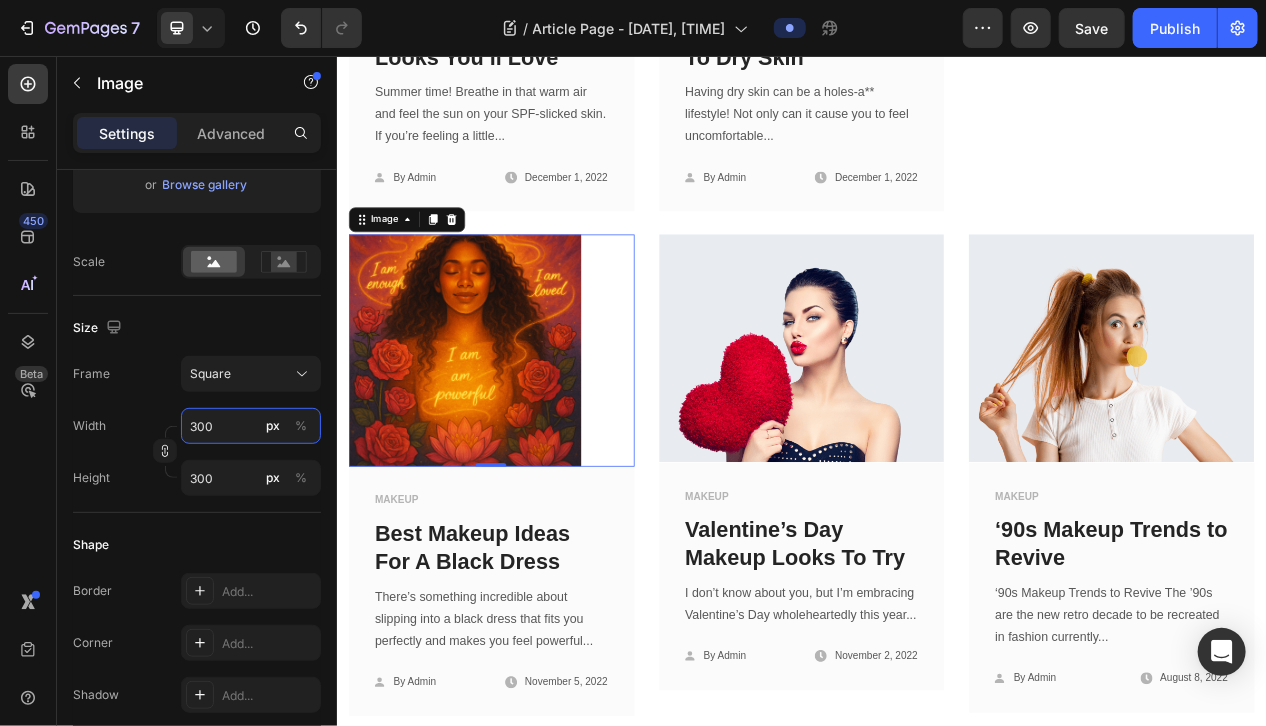 click on "300" at bounding box center (251, 426) 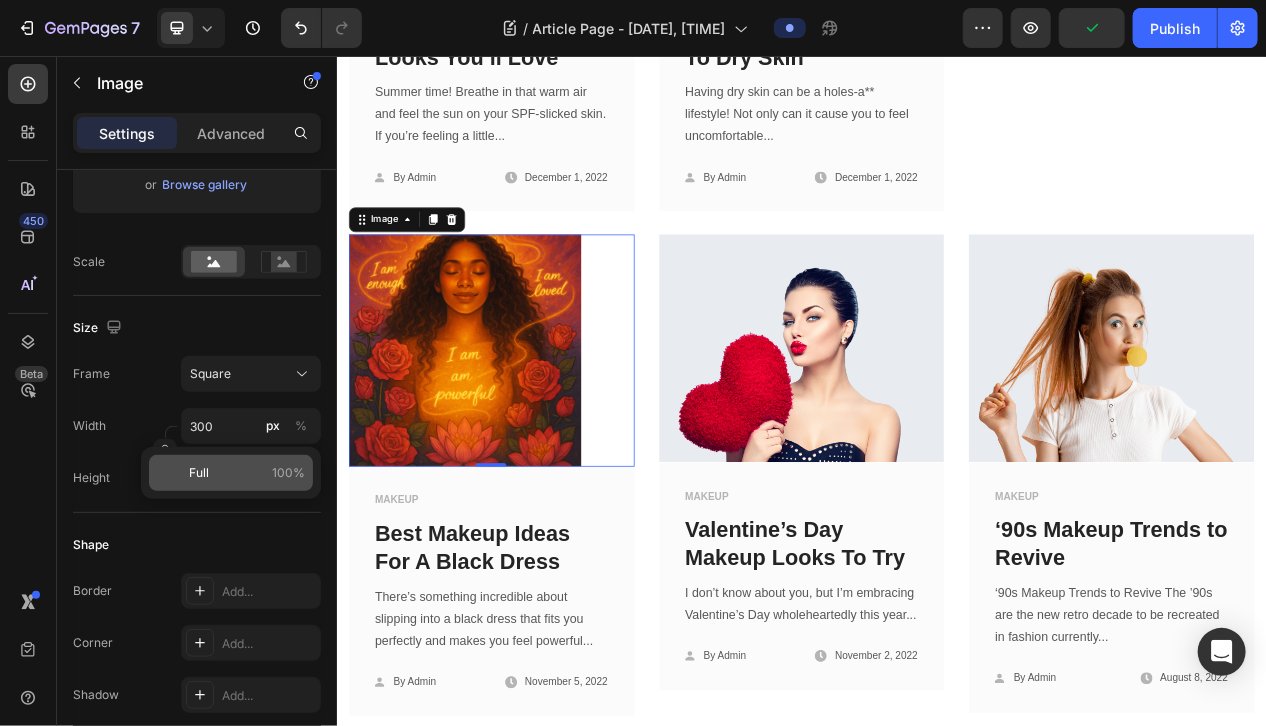 click on "Full" at bounding box center (199, 473) 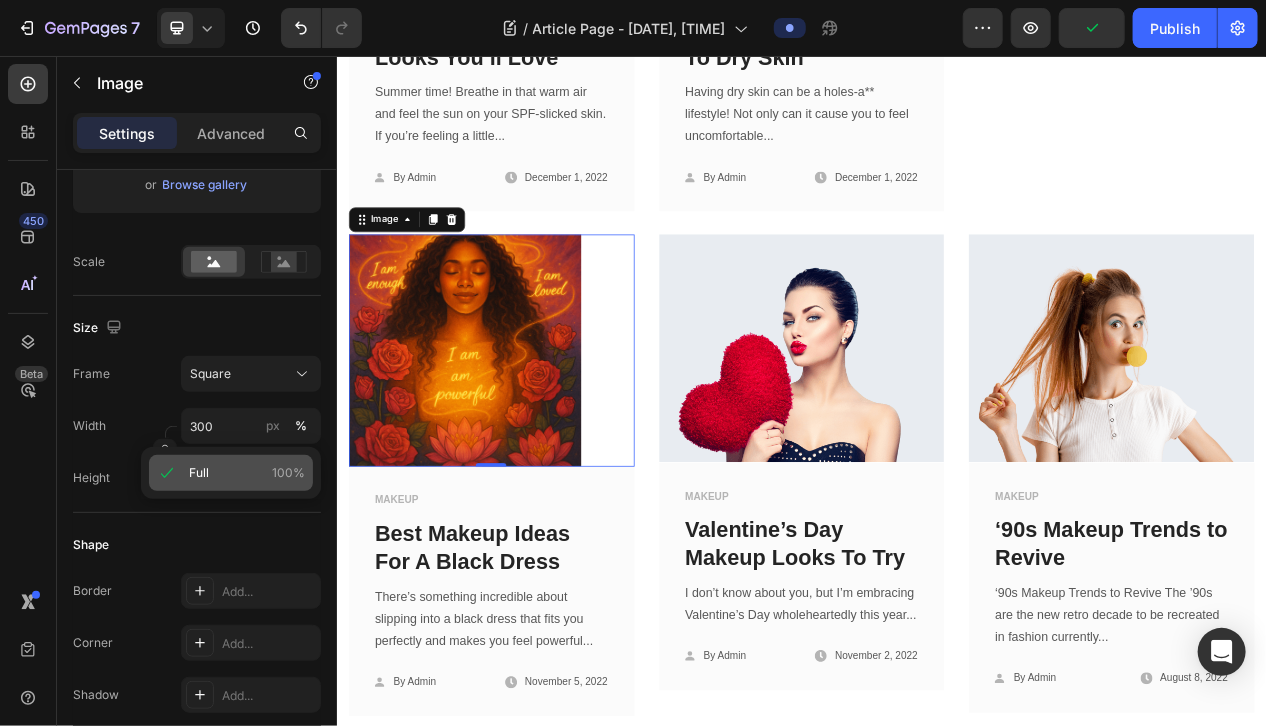 type on "100" 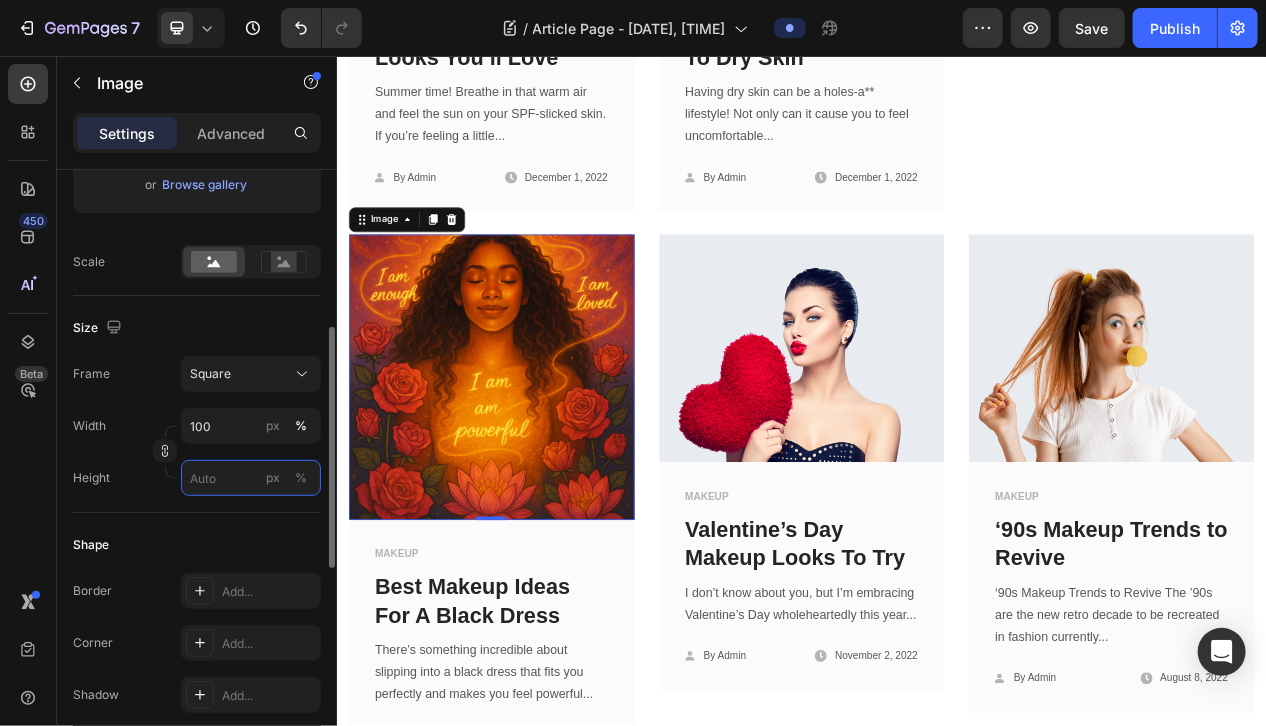 click on "px %" at bounding box center [251, 478] 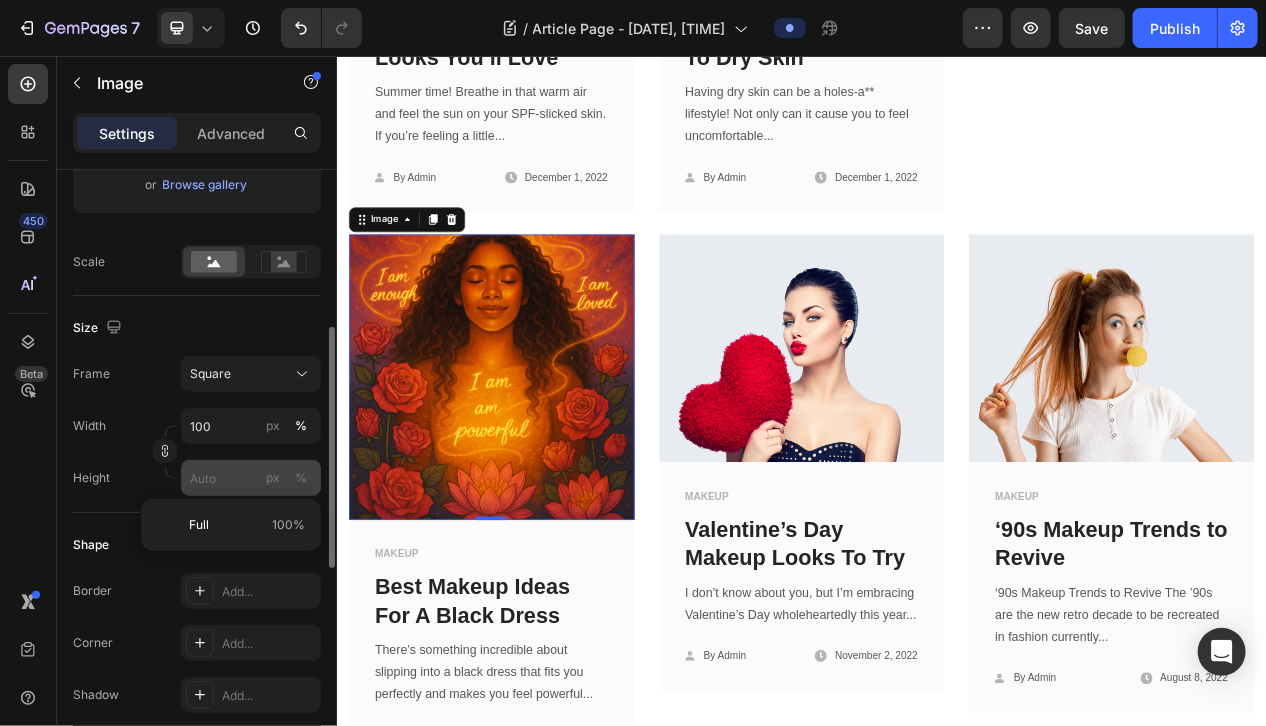 click on "Full 100%" at bounding box center [247, 525] 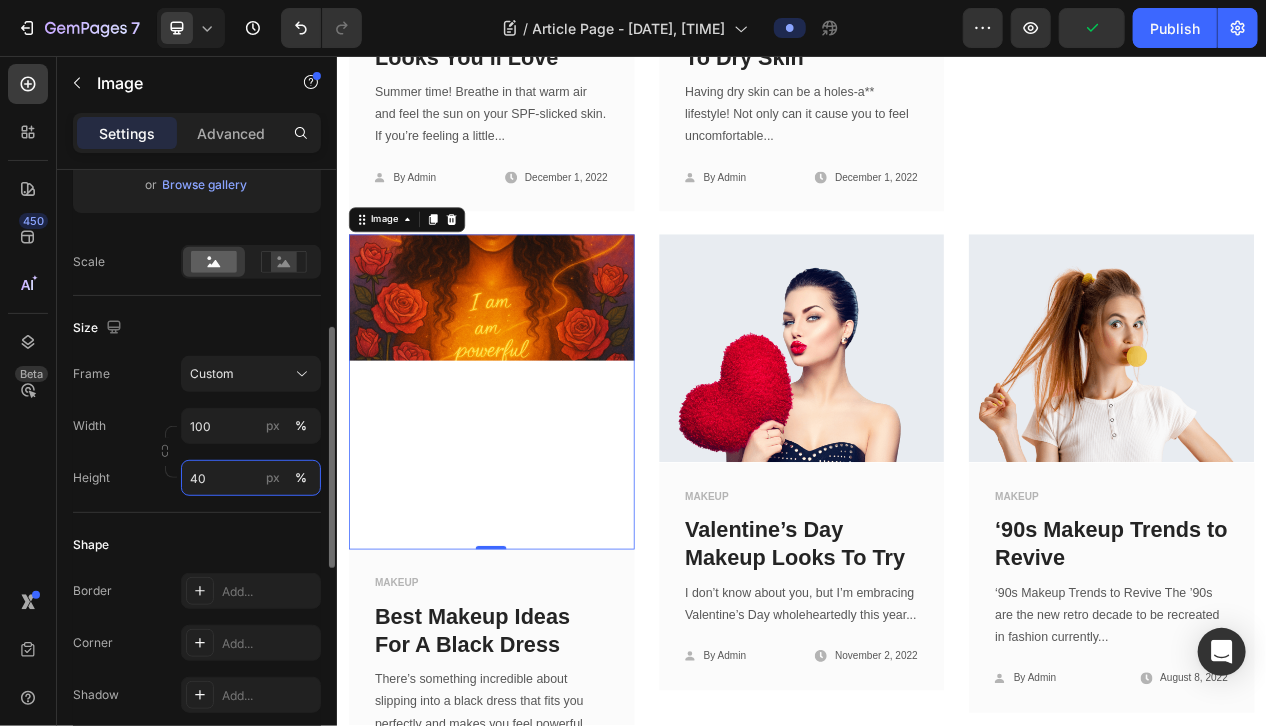type on "4" 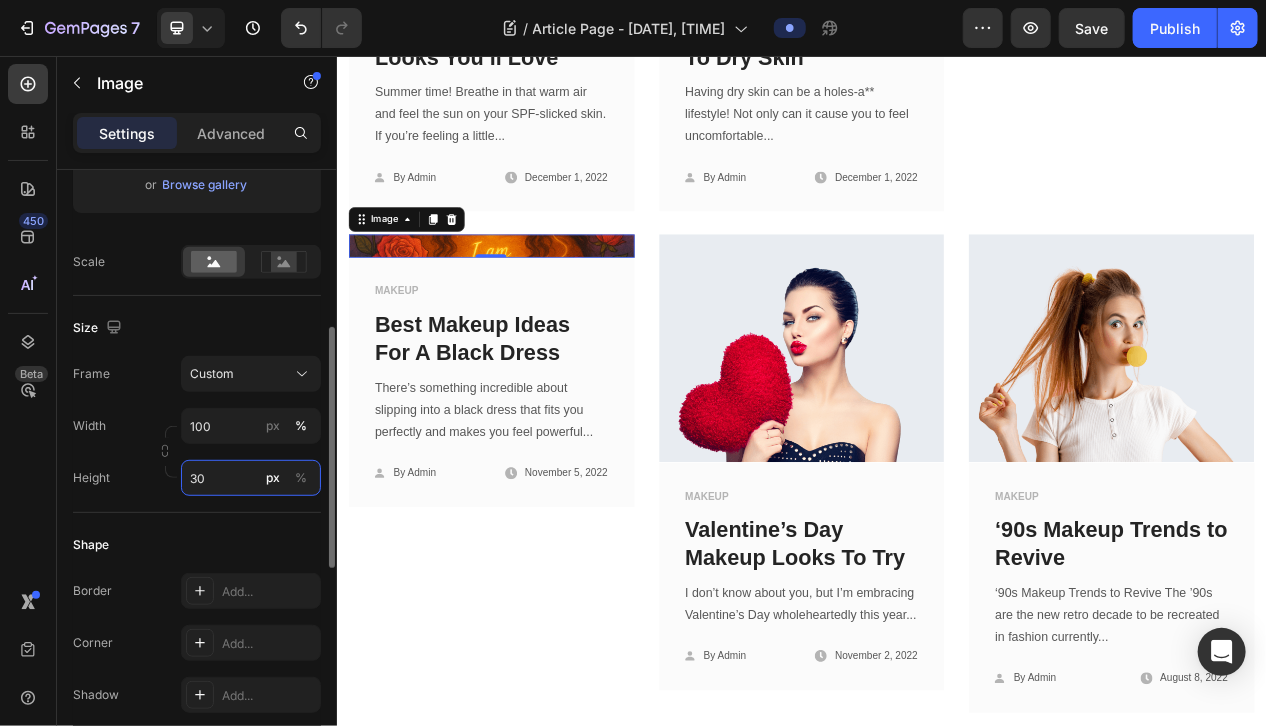 type on "300" 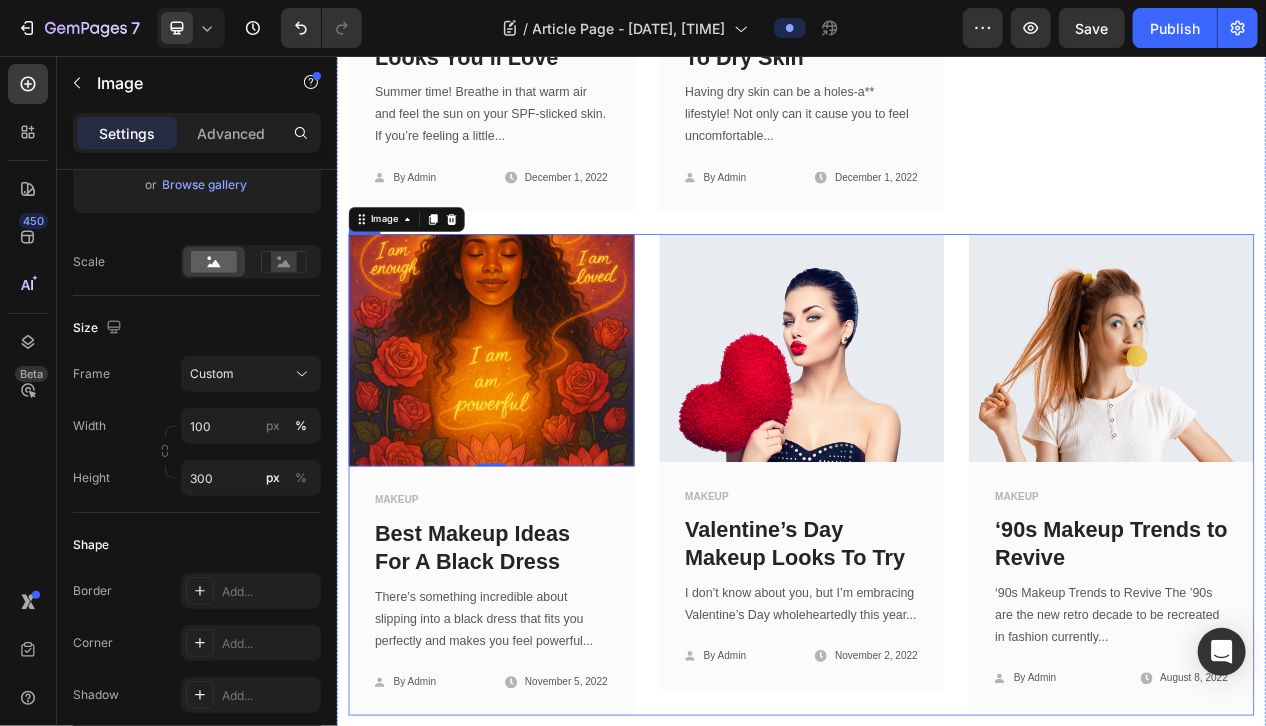 click on "Image   0 MAKEUP Text block Best Makeup Ideas For A Black Dress Text block There’s something incredible about slipping into a black dress that fits you perfectly and makes you feel powerful... Text block
Icon By Admin Text block Row
Icon [DATE], [TIME] Text block Row Row Row Image MAKEUP Text block Valentine’s Day Makeup Looks To Try Text block I don’t know about you, but I’m embracing Valentine’s Day wholeheartedly this year... Text block
Icon By Admin Text block Row
Icon [DATE], [TIME] Text block Row Row Row Image MAKEUP Text block ‘90s Makeup Trends to Revive Text block ‘90s Makeup Trends to Revive The ’90s are the new retro decade to be recreated in fashion currently... Text block
Icon By Admin Text block Row
Icon [DATE], [TIME] Text block Row Row Row Row" at bounding box center [936, 597] 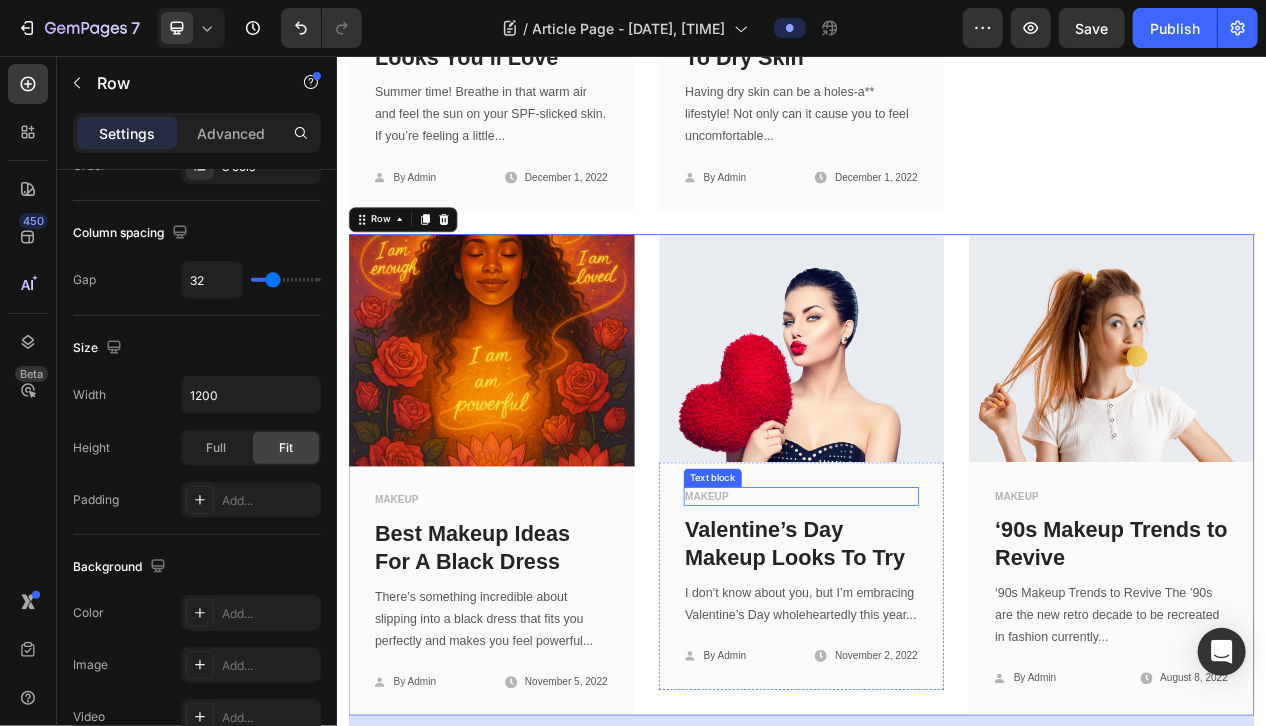 scroll, scrollTop: 0, scrollLeft: 0, axis: both 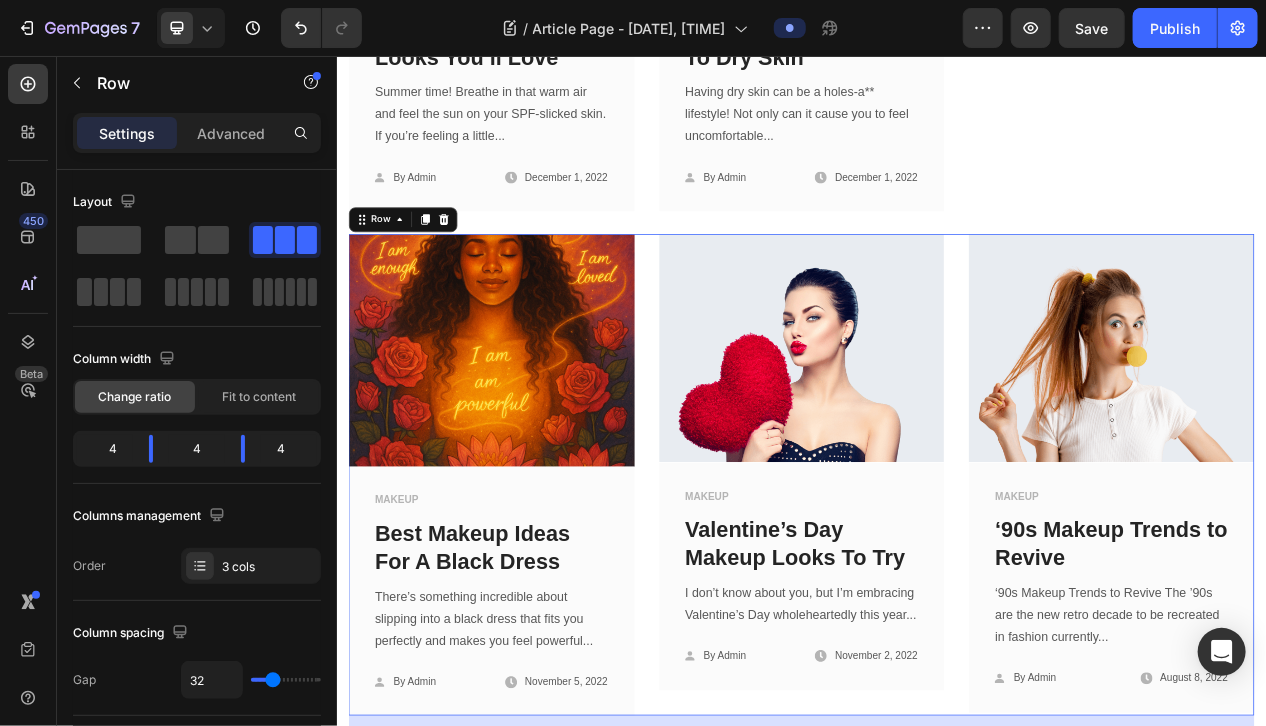 click on "MAKEUP Text block Valentine’s Day Makeup Looks To Try Text block I don’t know about you, but I’m embracing Valentine’s Day wholeheartedly this year... Text block
Icon By Admin Text block Row
Icon [DATE], [TIME] Text block Row Row Row" at bounding box center (936, 727) 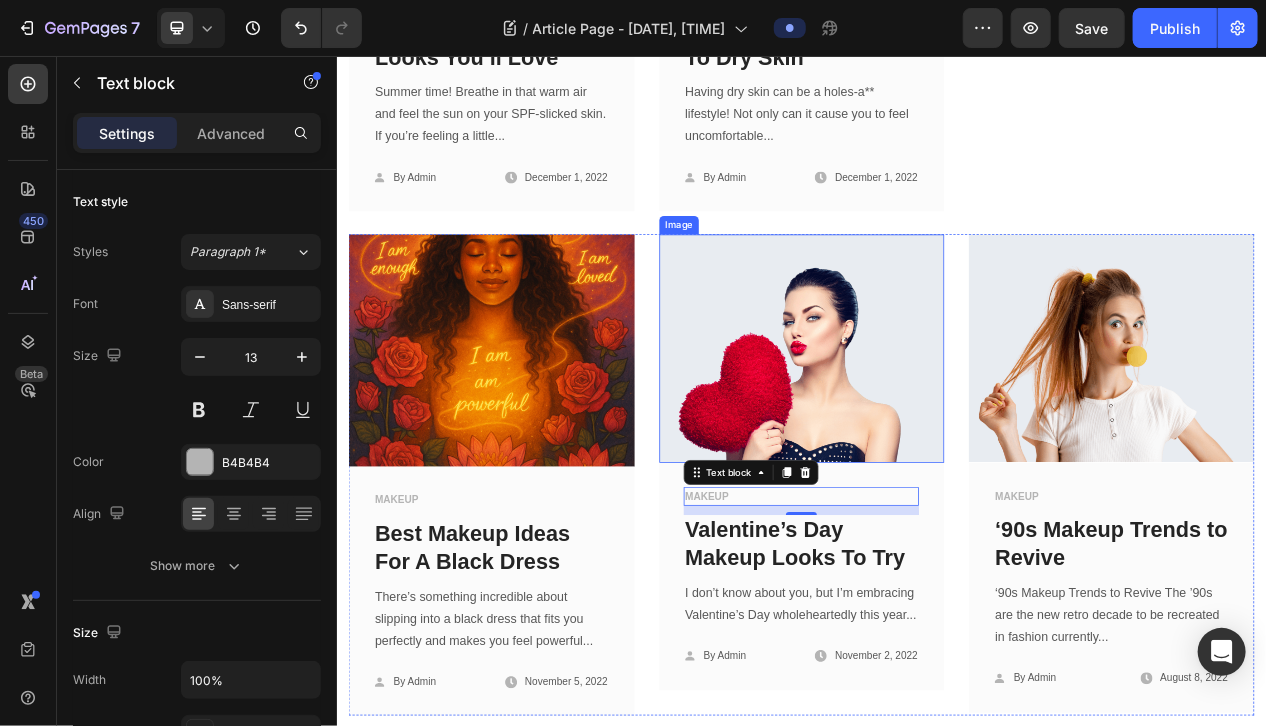 click at bounding box center [936, 433] 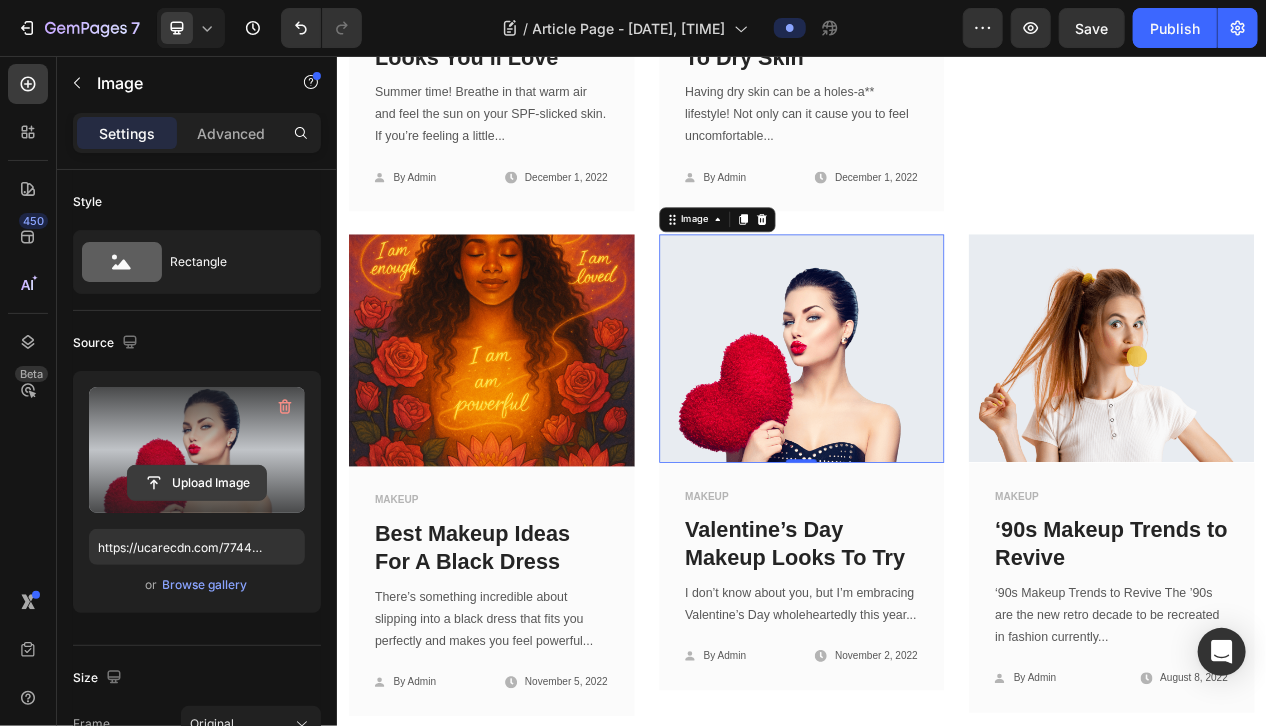 click 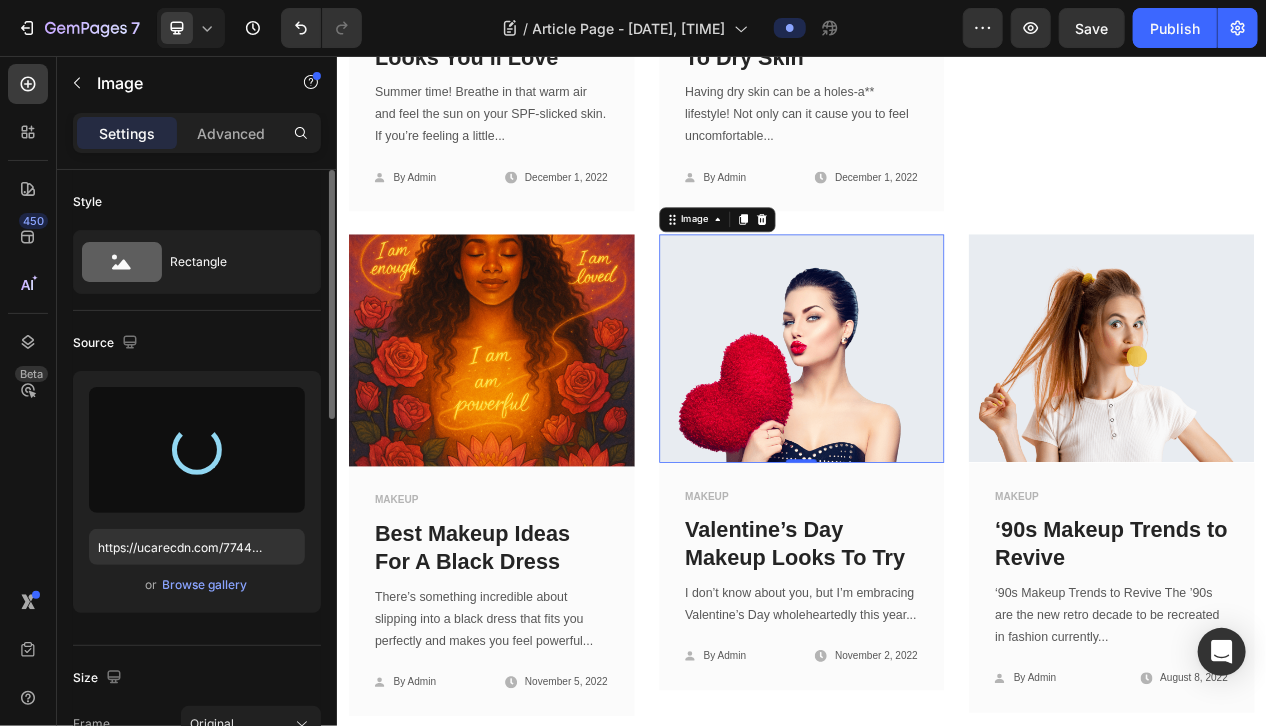 type on "https://cdn.shopify.com/s/files/1/0685/8653/7007/files/gempages_577965797561861061-6d07676c-b9c8-4a7b-859b-e2b967fb2197.png" 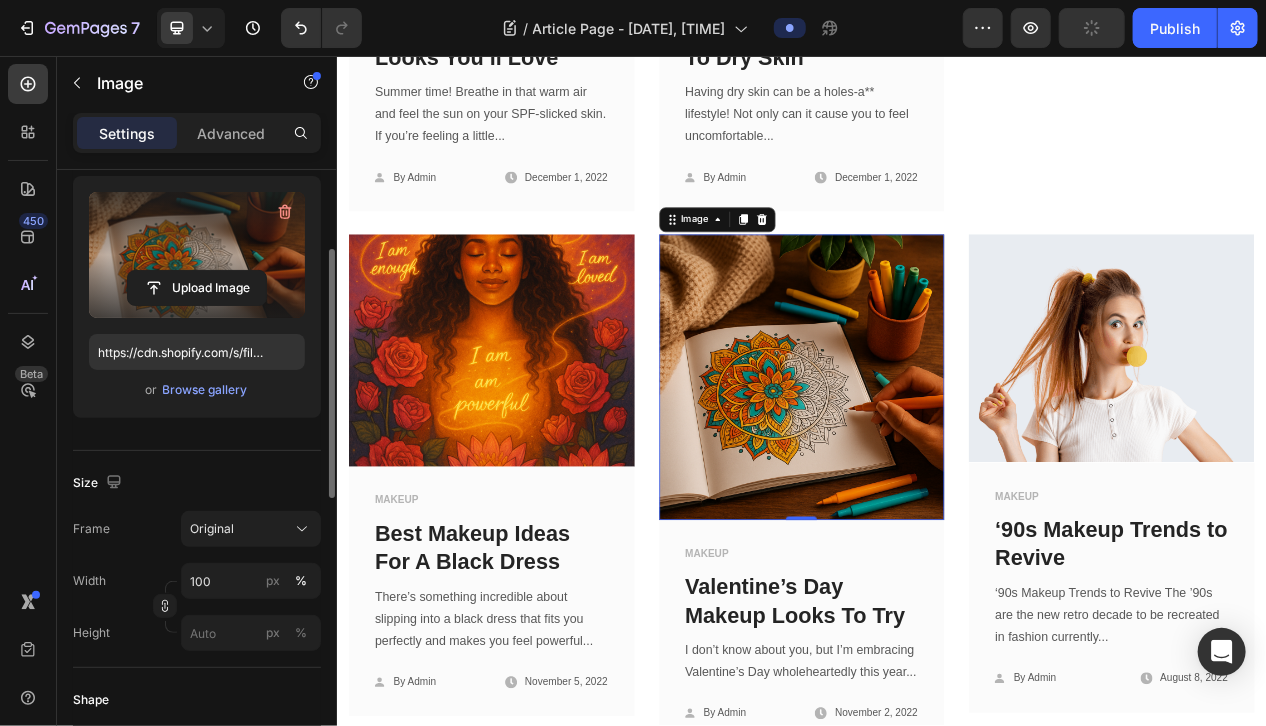 scroll, scrollTop: 295, scrollLeft: 0, axis: vertical 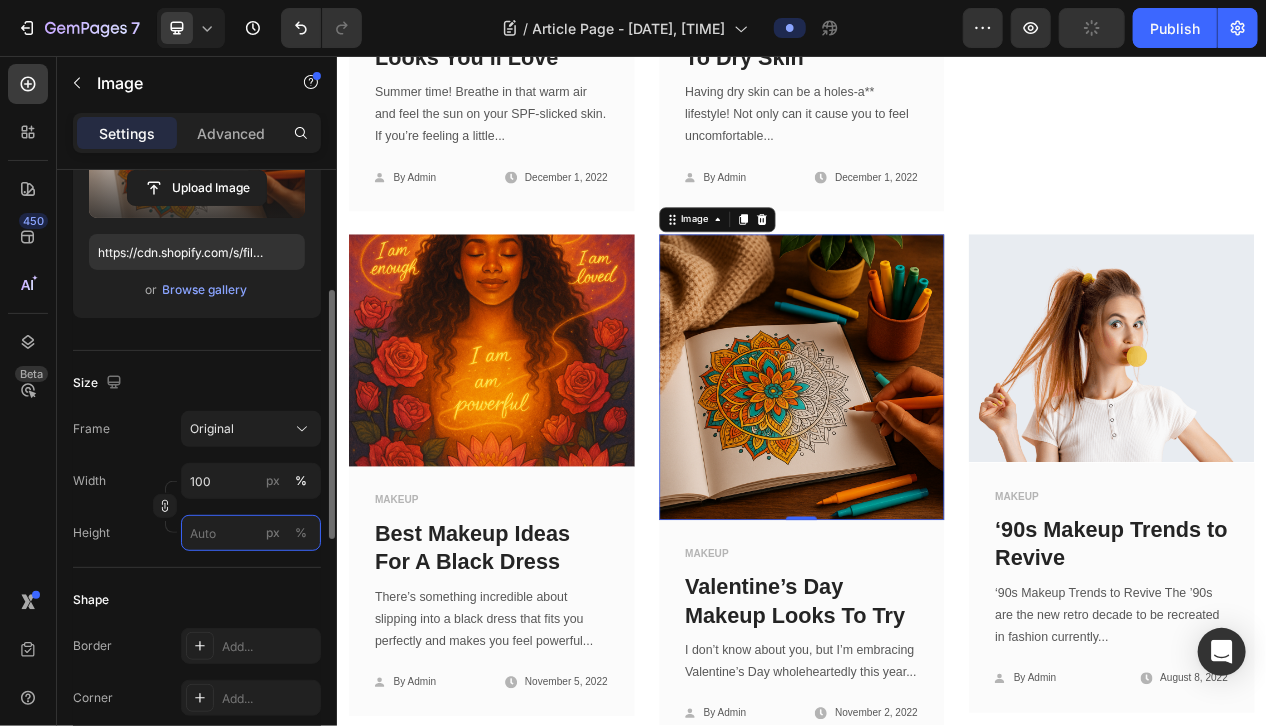 click on "px %" at bounding box center [251, 533] 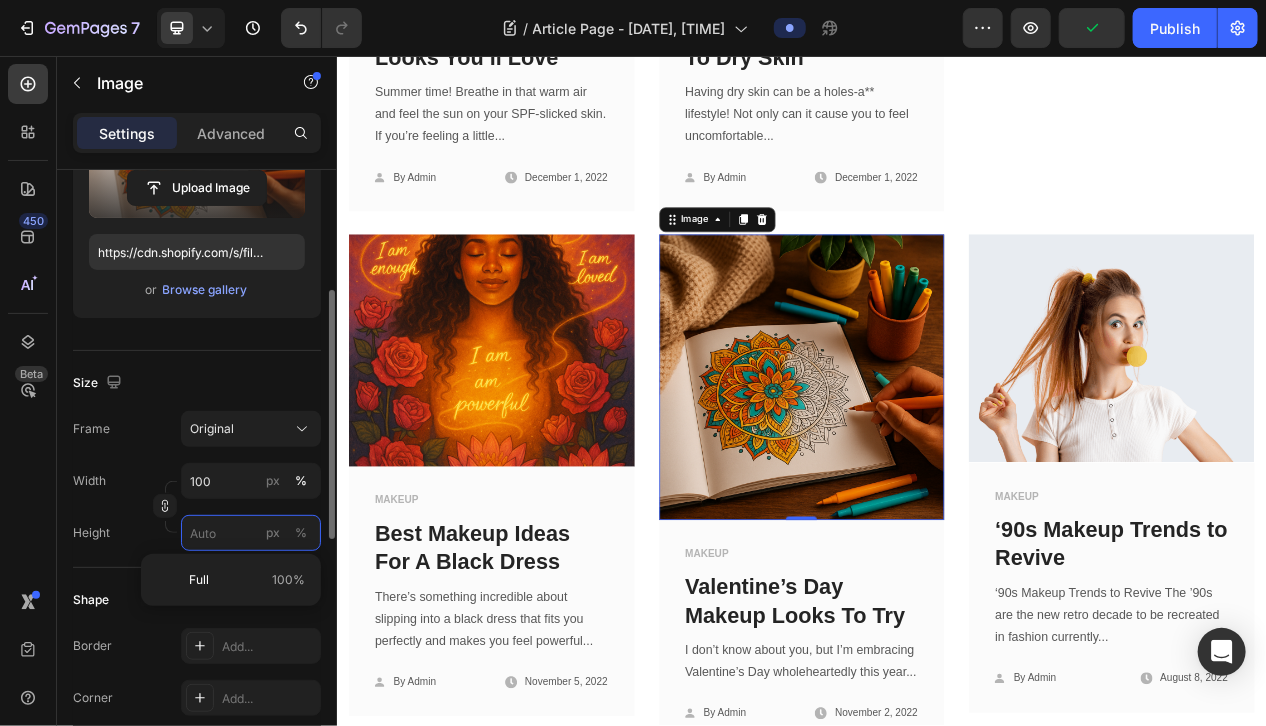 type on "3" 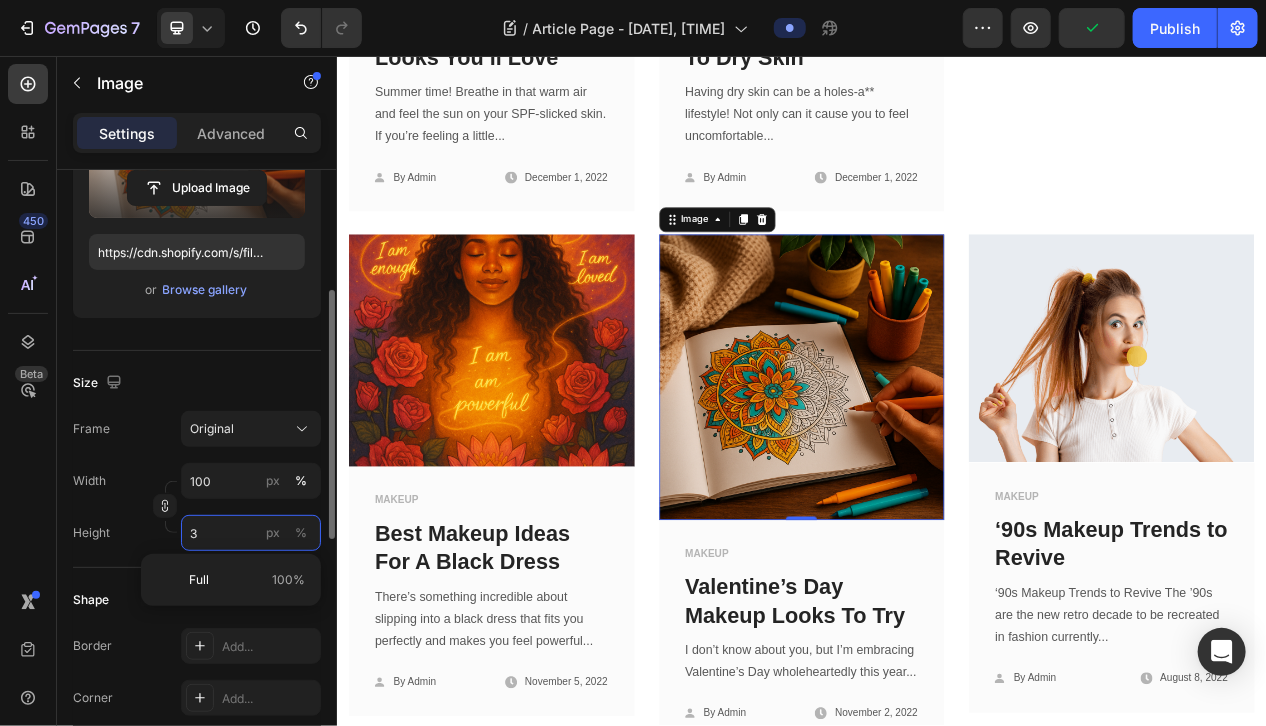 type 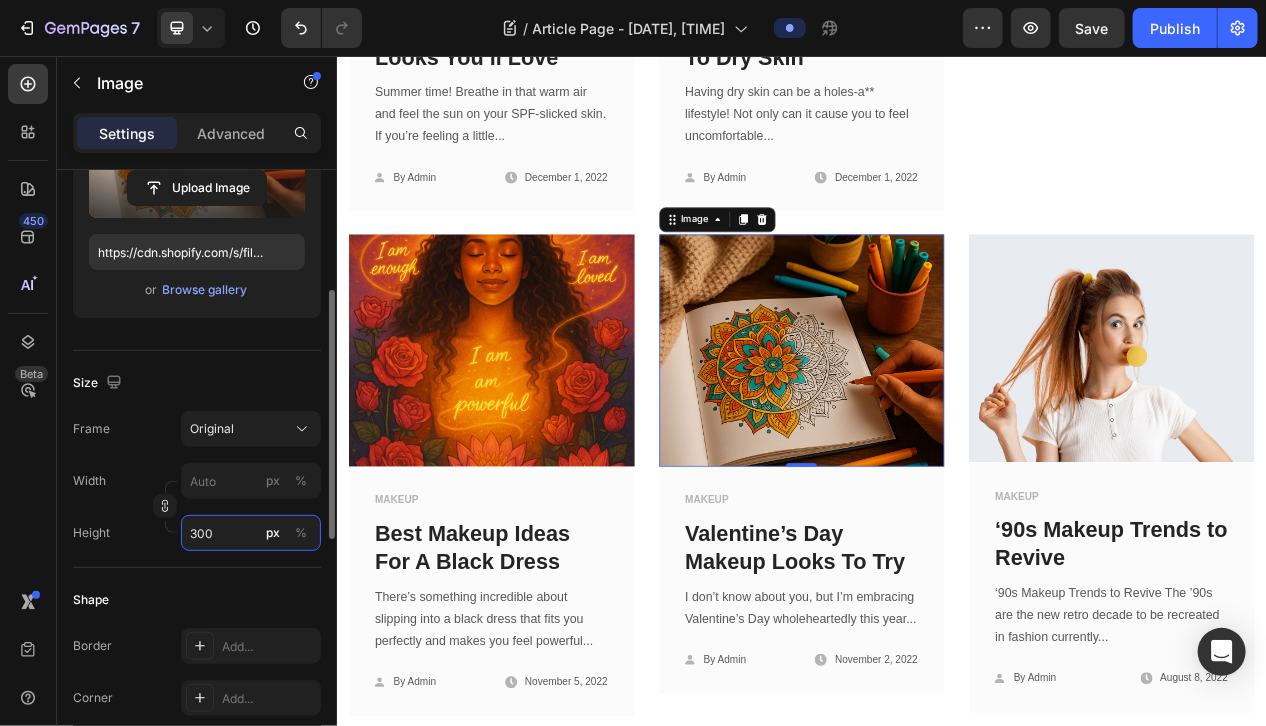 type on "300" 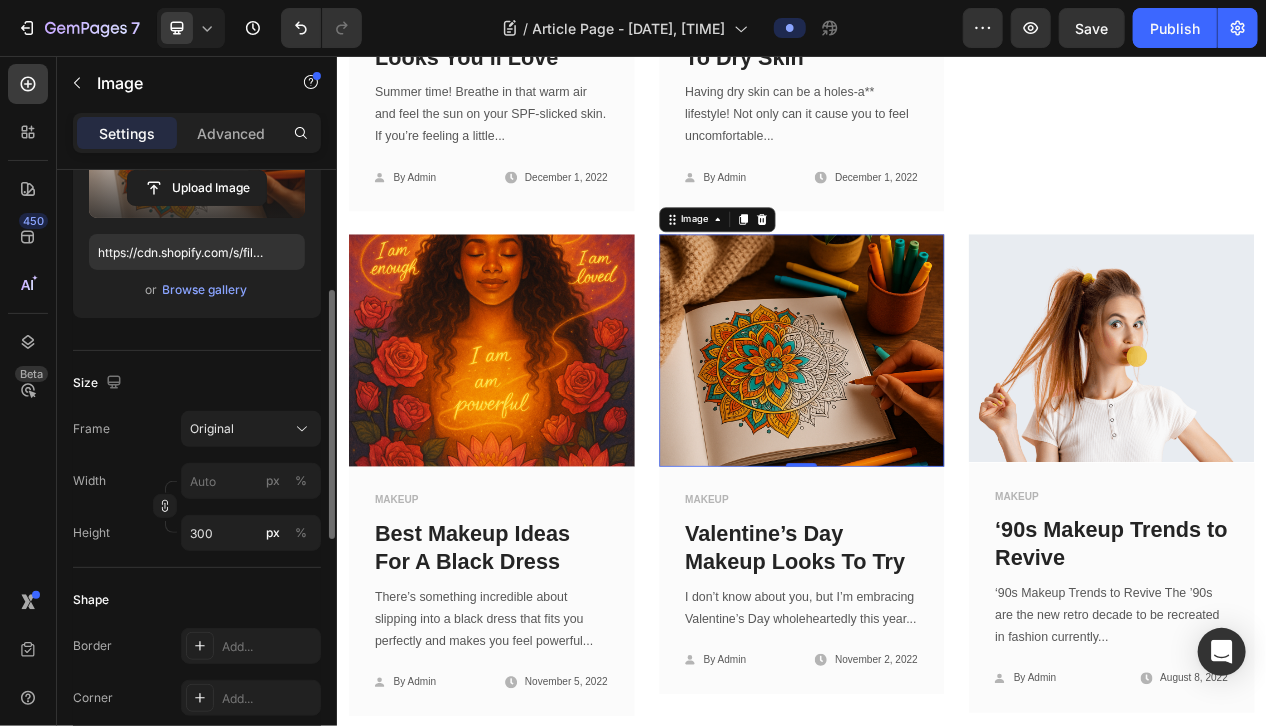 click on "Size" at bounding box center (197, 383) 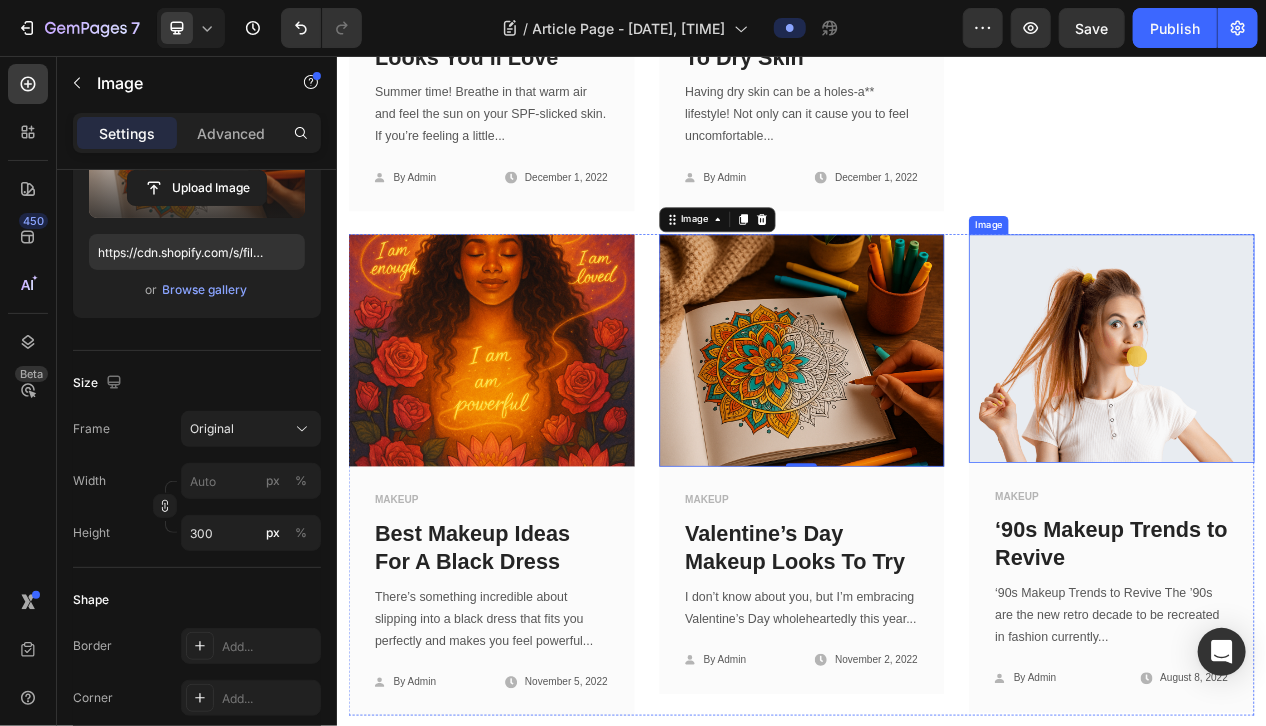 click at bounding box center (1336, 433) 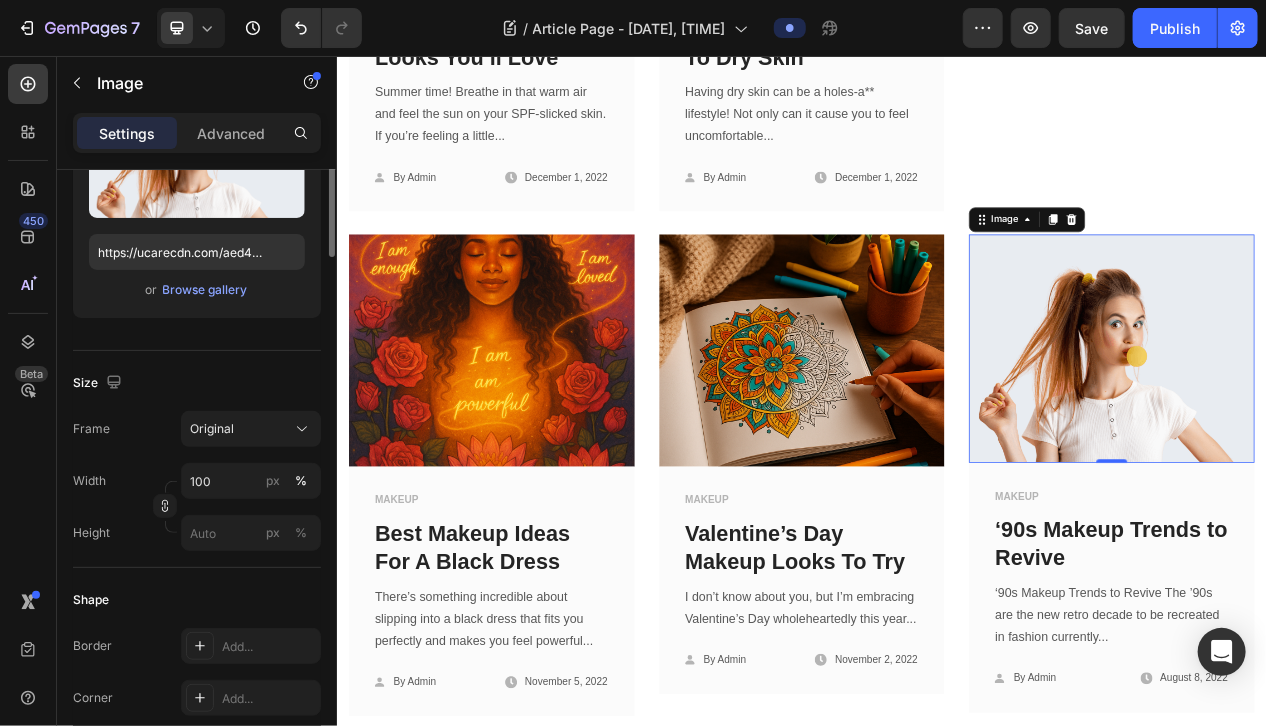 scroll, scrollTop: 95, scrollLeft: 0, axis: vertical 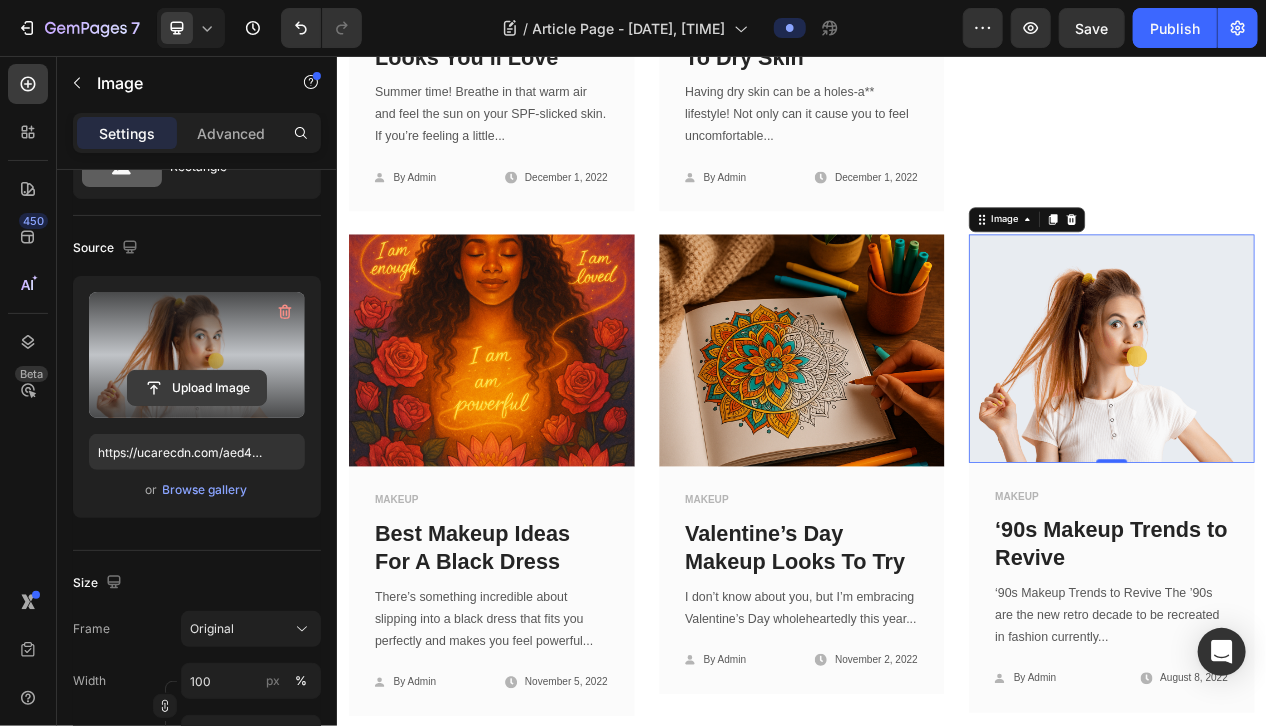 click 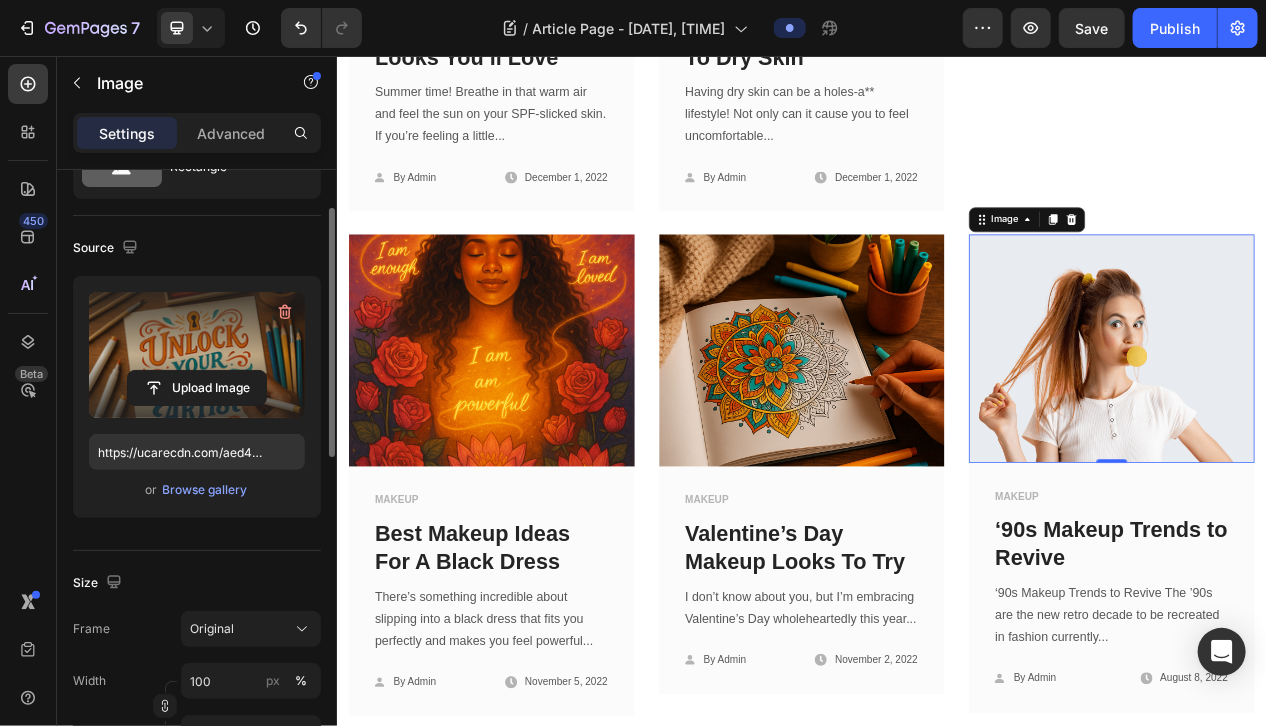 type on "https://cdn.shopify.com/s/files/1/0685/8653/7007/files/gempages_577965797561861061-363629a6-245a-41f0-a870-d7f83a856ae7.png" 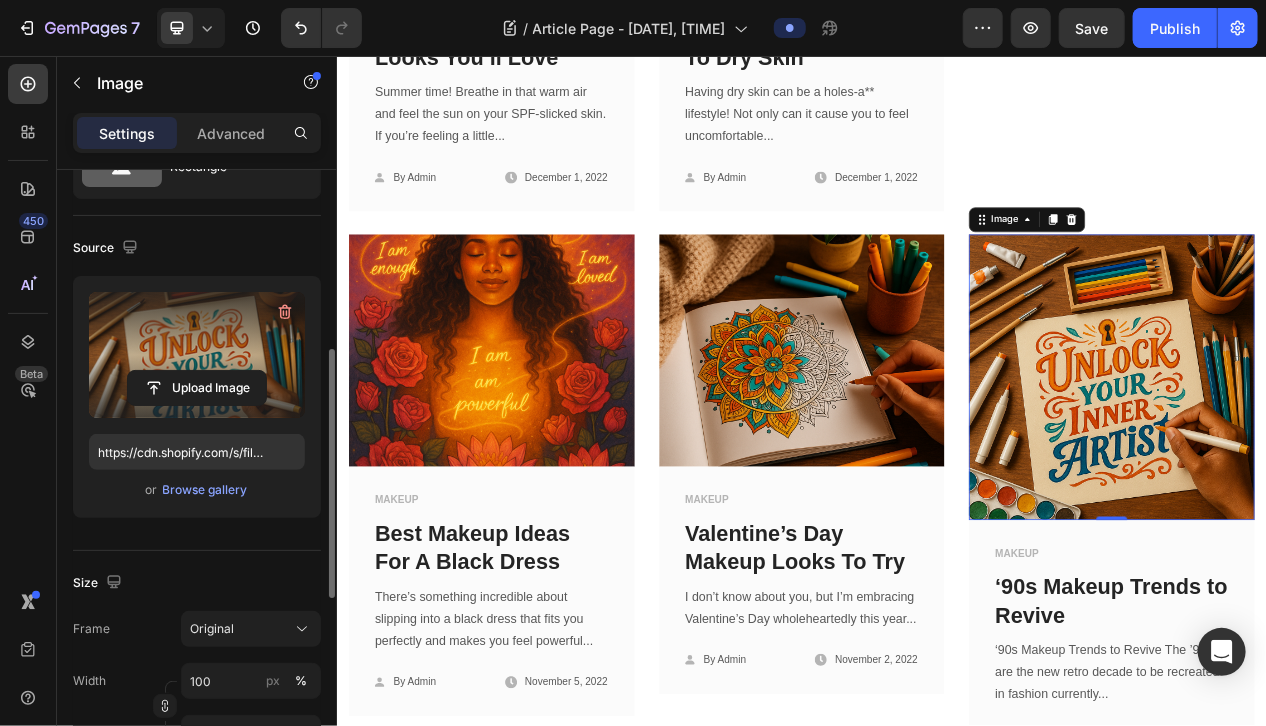 scroll, scrollTop: 195, scrollLeft: 0, axis: vertical 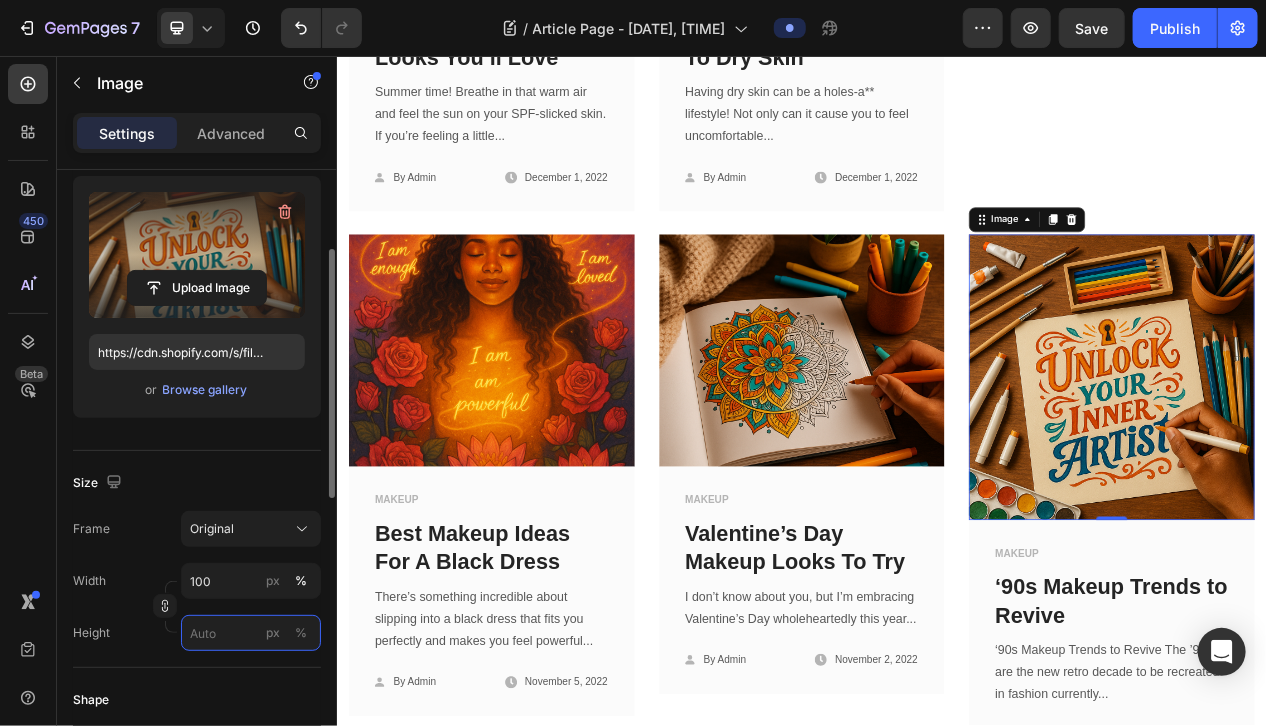 click on "px %" at bounding box center (251, 633) 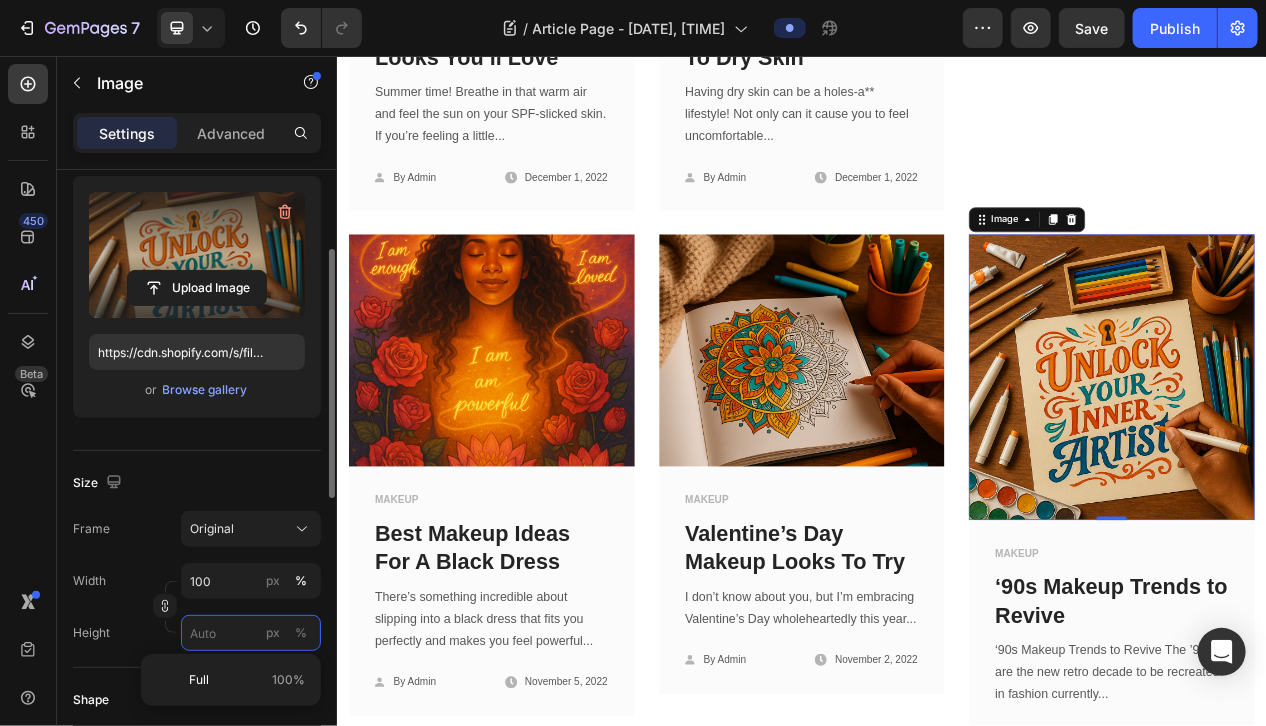 type on "3" 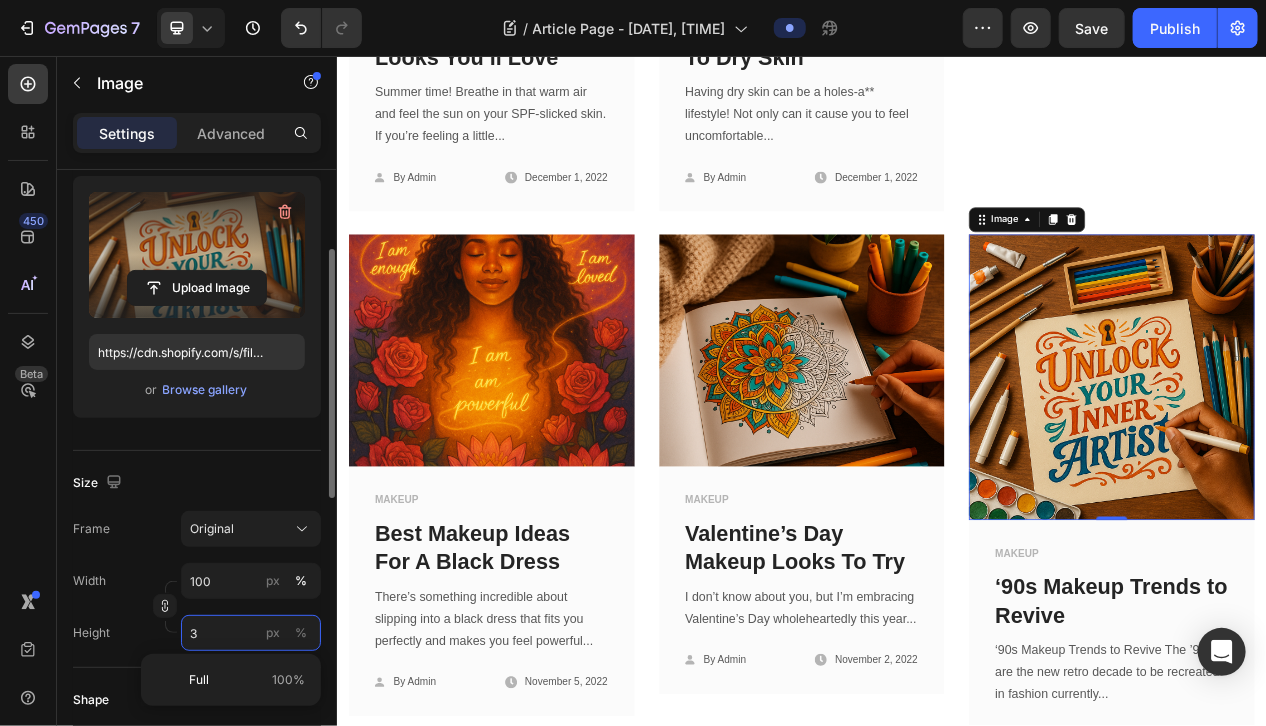 type 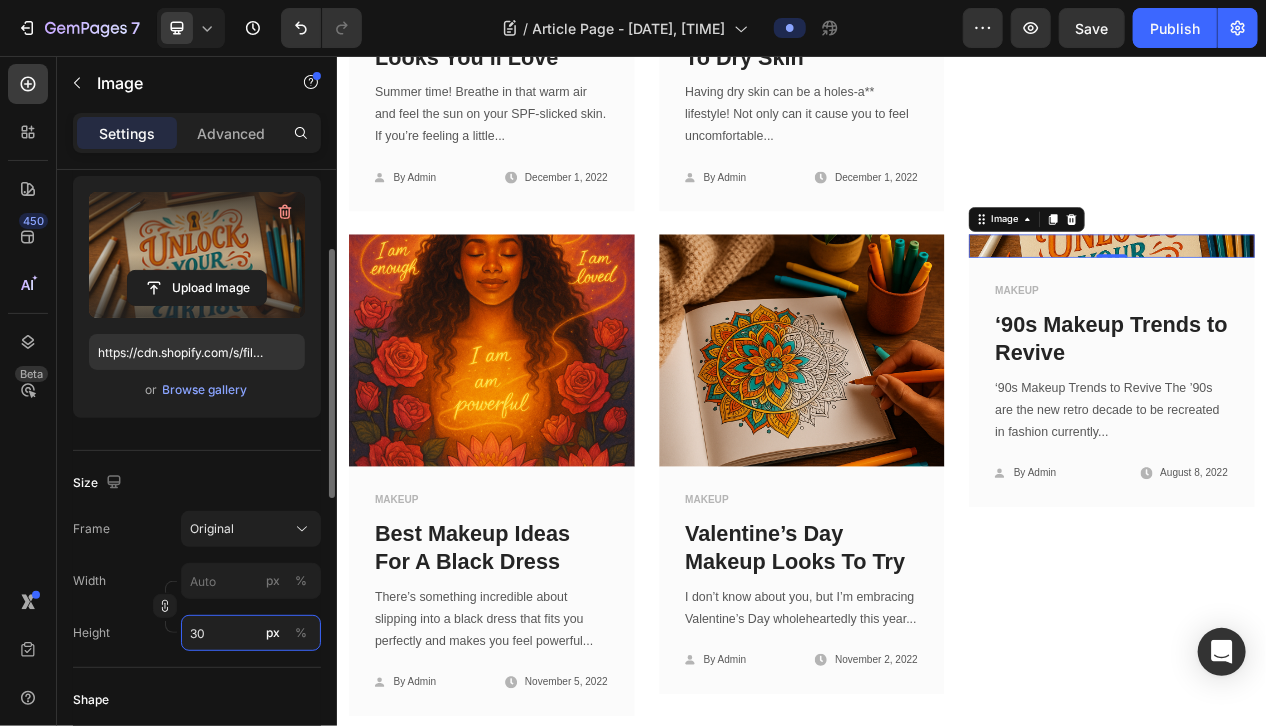 type on "300" 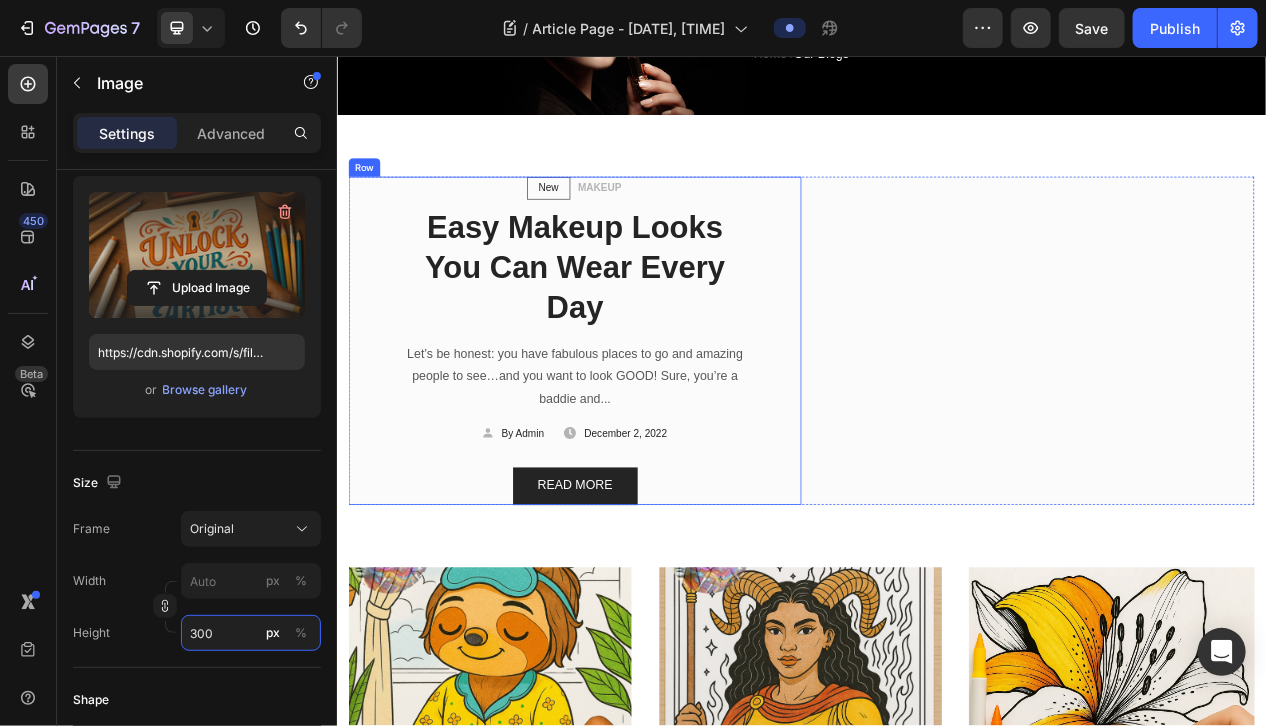 scroll, scrollTop: 0, scrollLeft: 0, axis: both 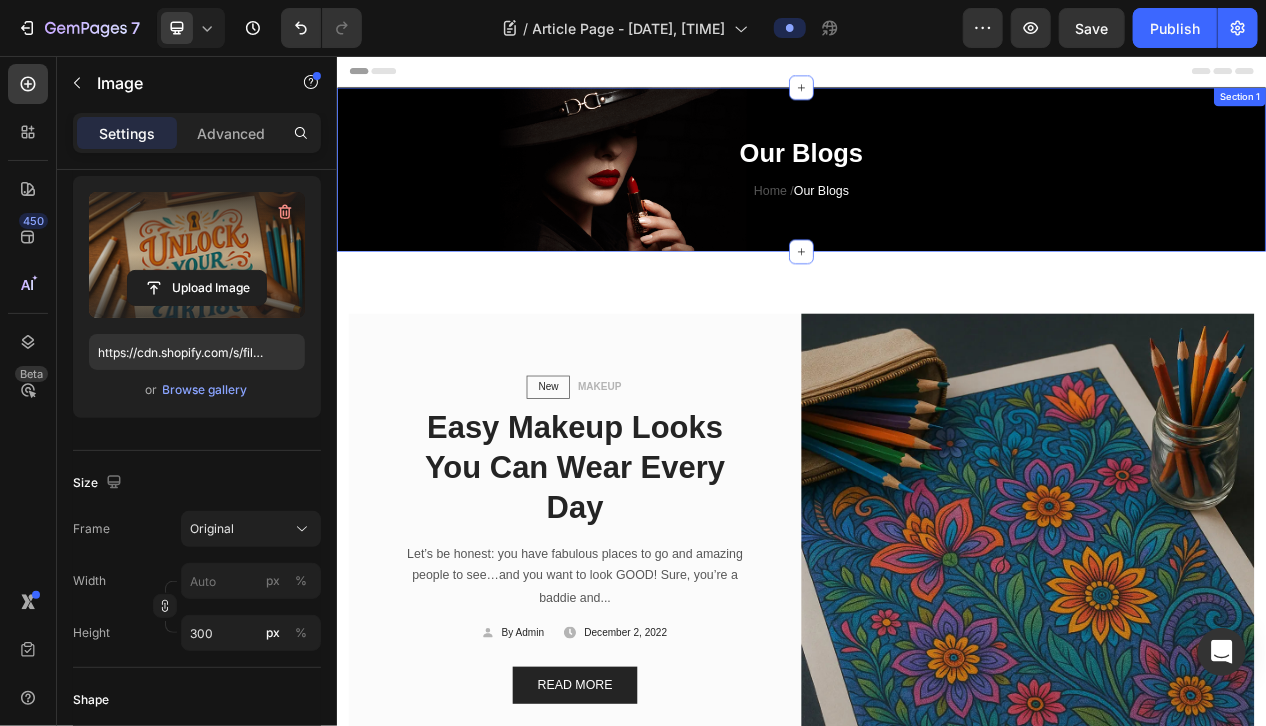 click on "Our Blogs Heading Home /  Our Blogs Text block Row Section 1" at bounding box center [936, 202] 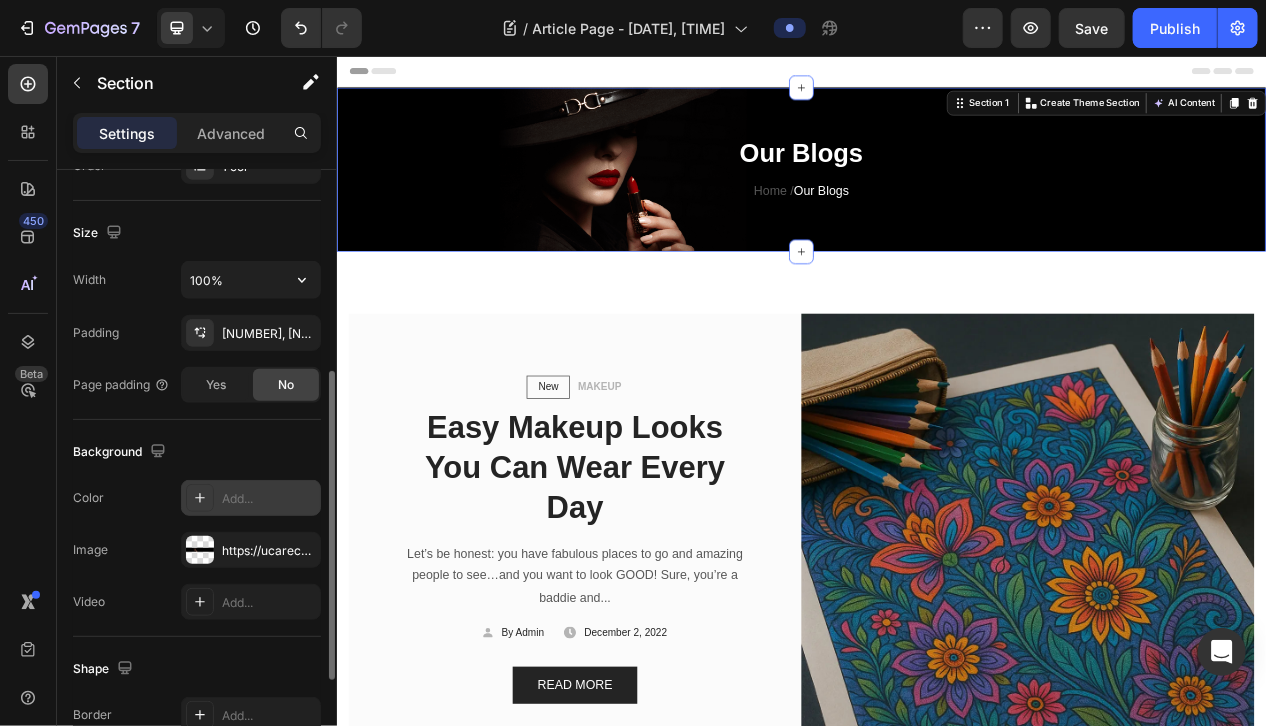 scroll, scrollTop: 604, scrollLeft: 0, axis: vertical 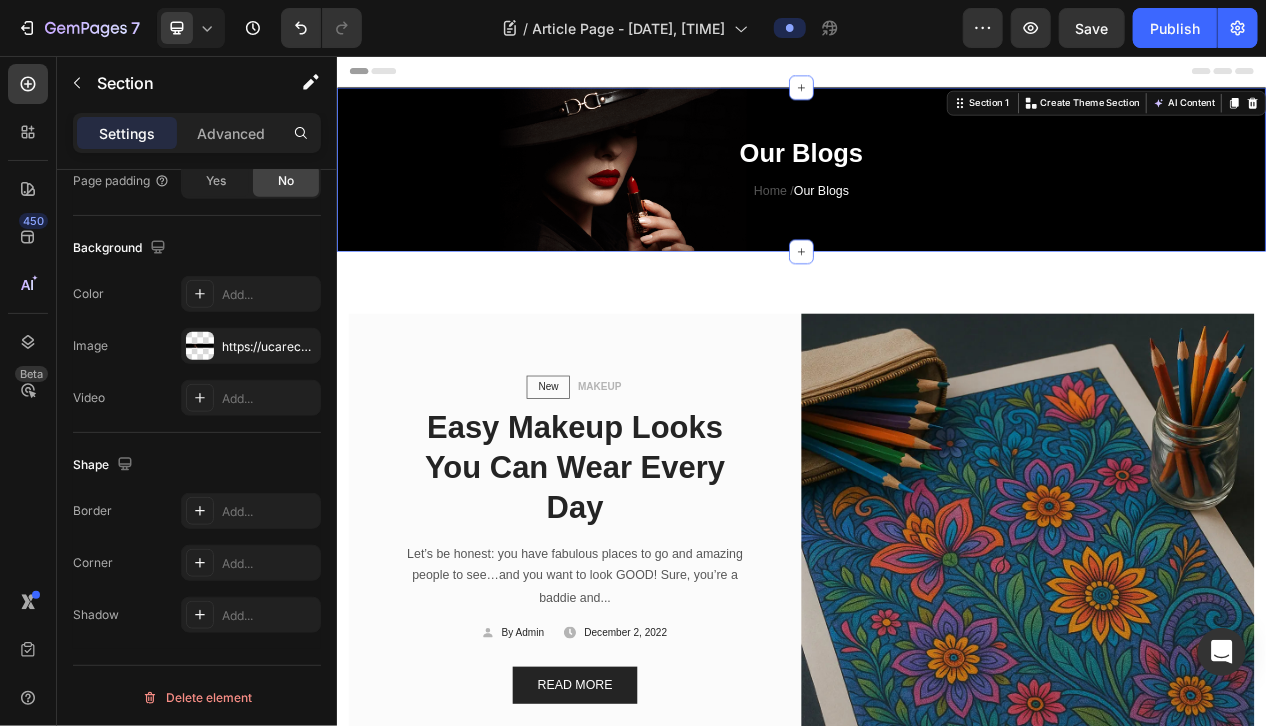 click on "Our Blogs Heading Home /  Our Blogs Text block Row Section 1   You can create reusable sections Create Theme Section AI Content Write with GemAI What would you like to describe here? Tone and Voice Persuasive Product Wildlife Wonders: A Coloring Escape into the Wild Show more Generate" at bounding box center (936, 202) 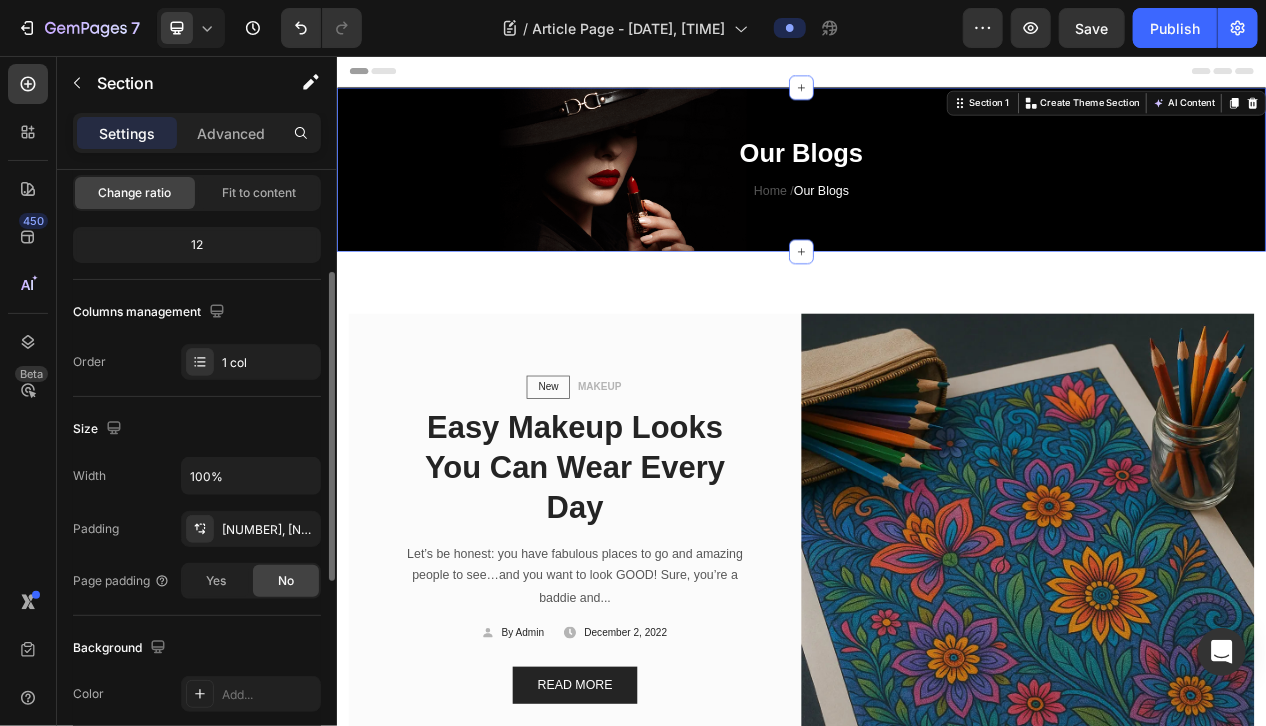 scroll, scrollTop: 604, scrollLeft: 0, axis: vertical 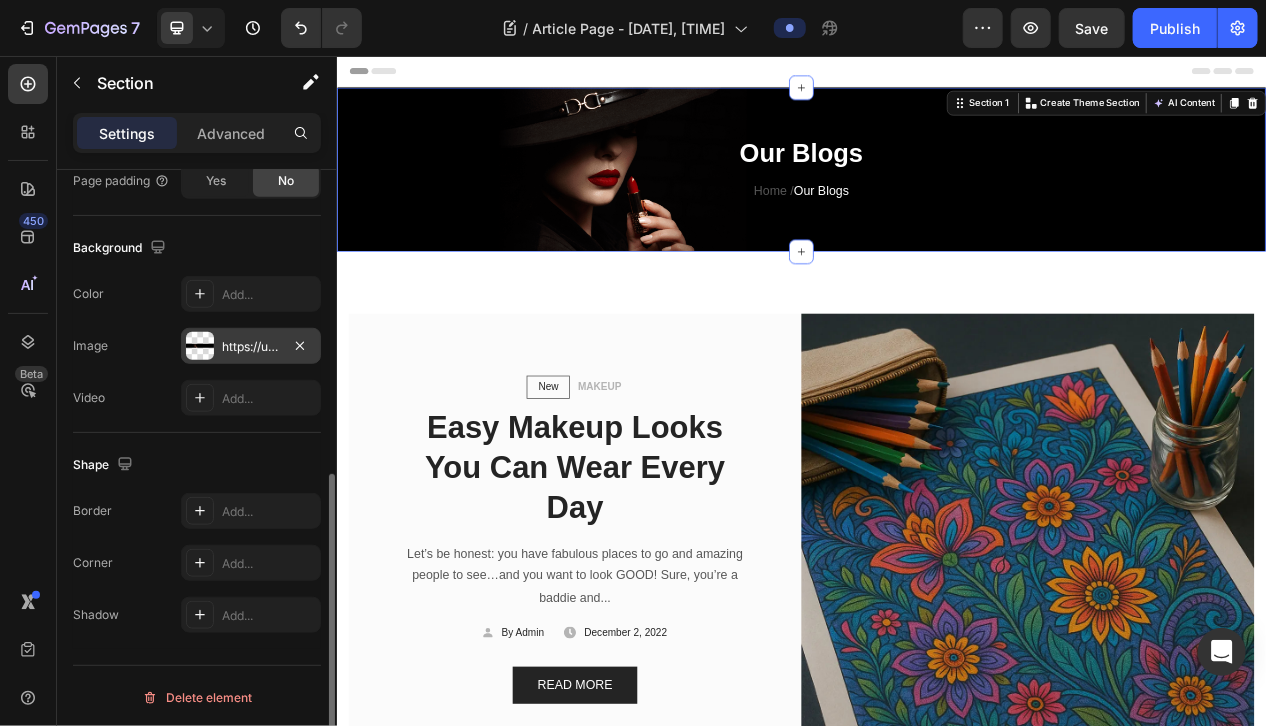 click on "https://ucarecdn.com/867dbbc2-2343-433b-9c09-355f463c7cfb/-/format/auto/" at bounding box center [251, 347] 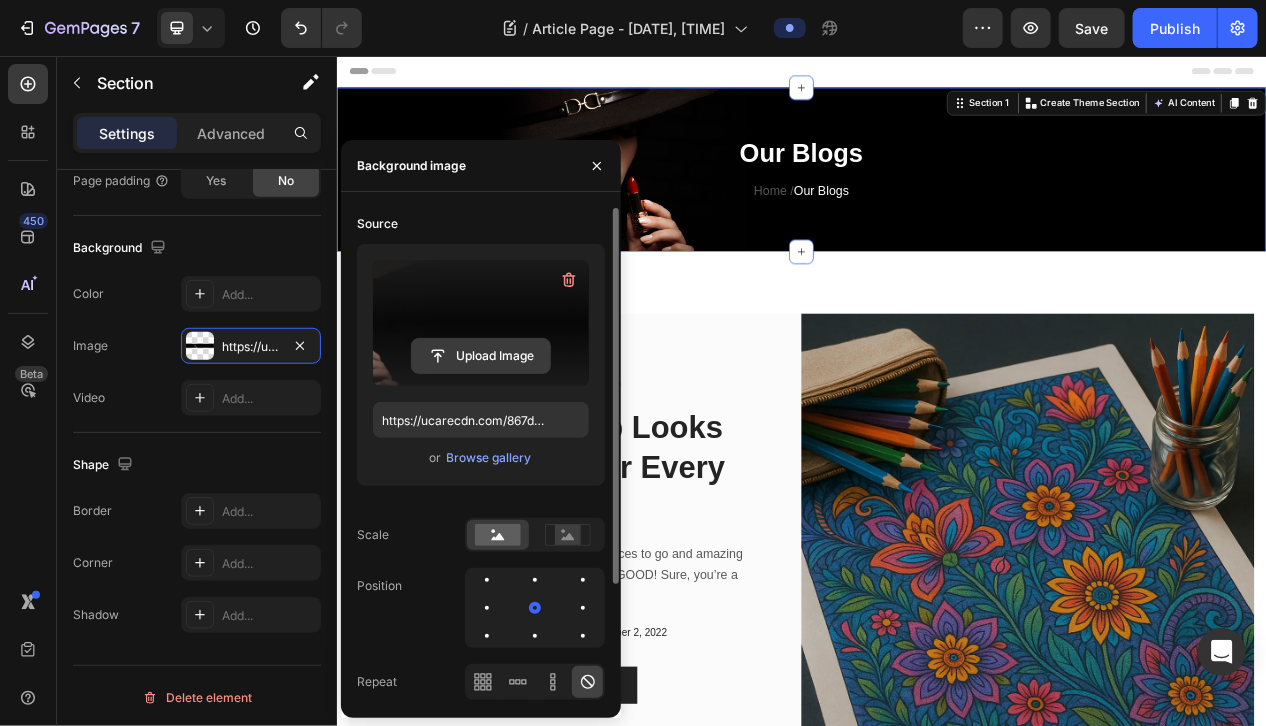 click 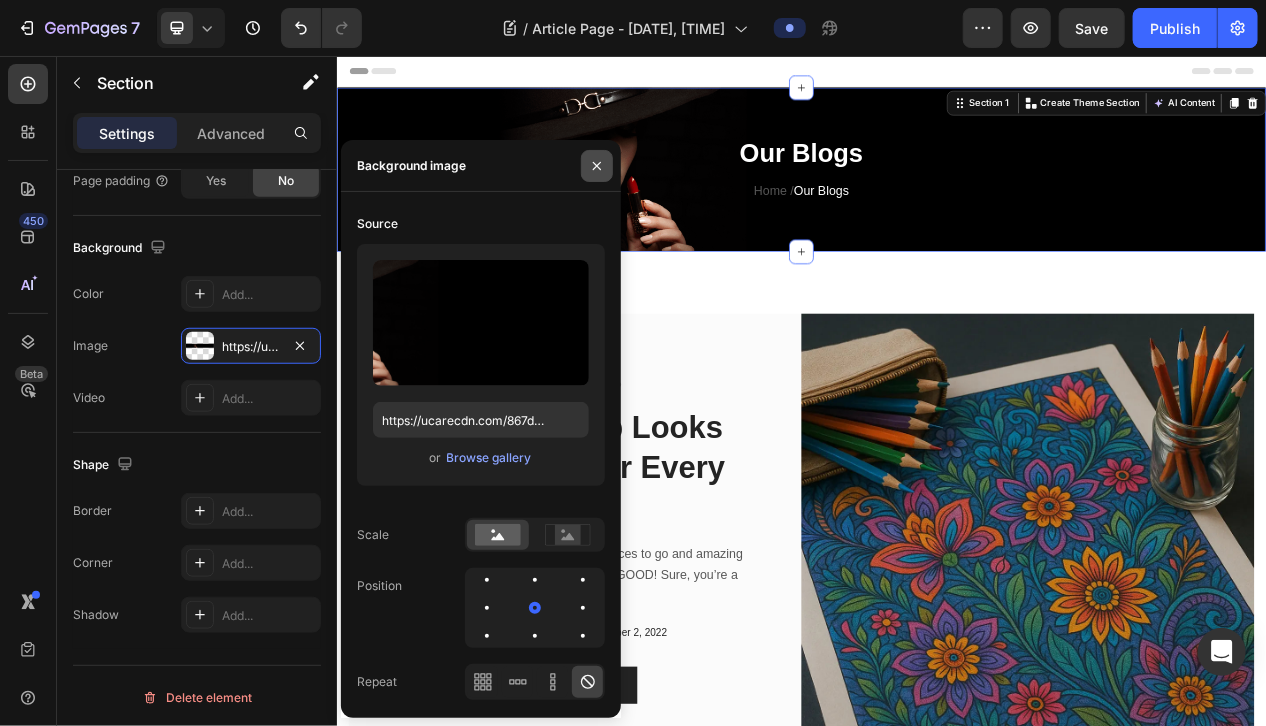 click 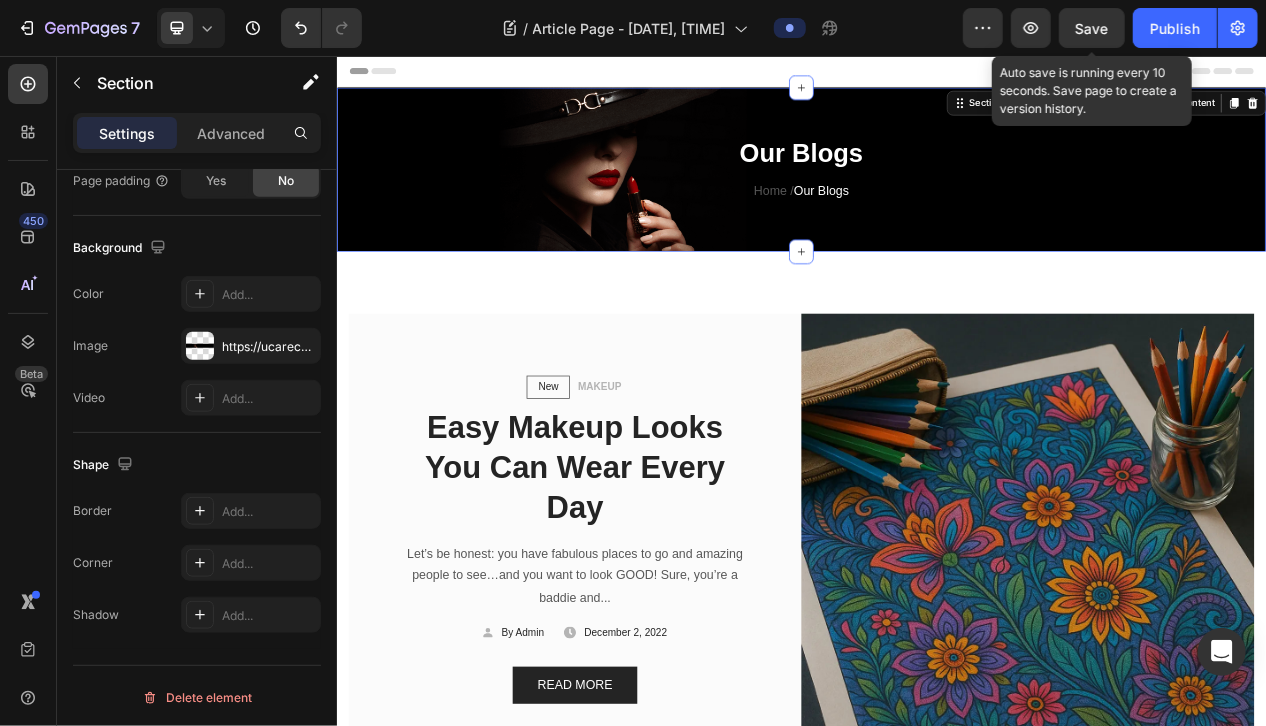 click on "Our Blogs Heading Home /  Our Blogs Text block Row Section 1   You can create reusable sections Create Theme Section AI Content Write with GemAI What would you like to describe here? Tone and Voice Persuasive Product Wildlife Wonders: A Coloring Escape into the Wild Show more Generate" at bounding box center (936, 202) 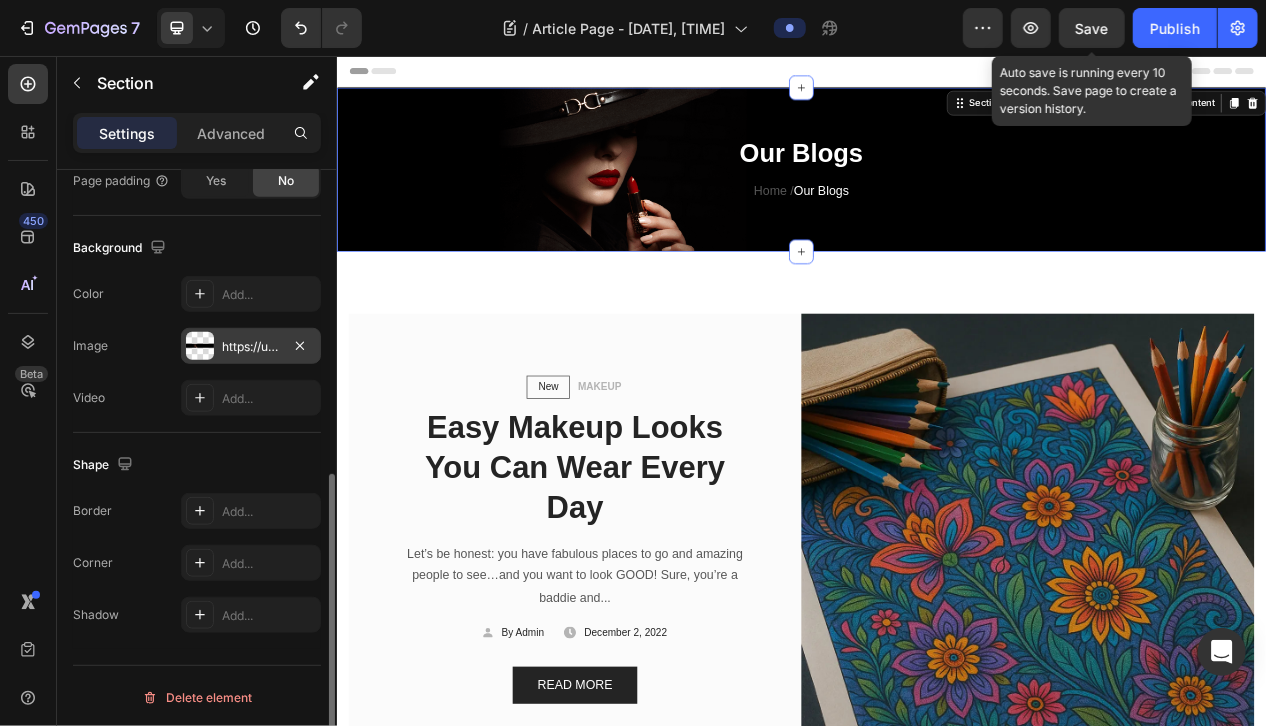 click on "https://ucarecdn.com/867dbbc2-2343-433b-9c09-355f463c7cfb/-/format/auto/" at bounding box center [251, 347] 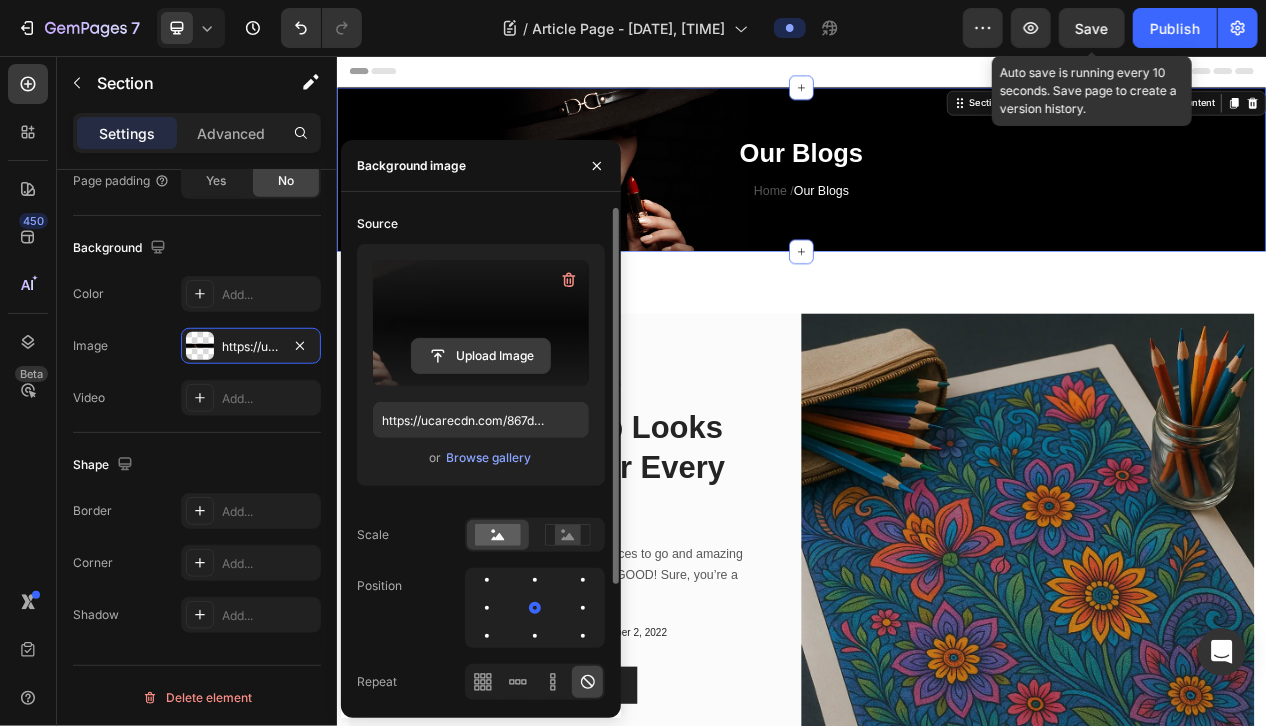 click 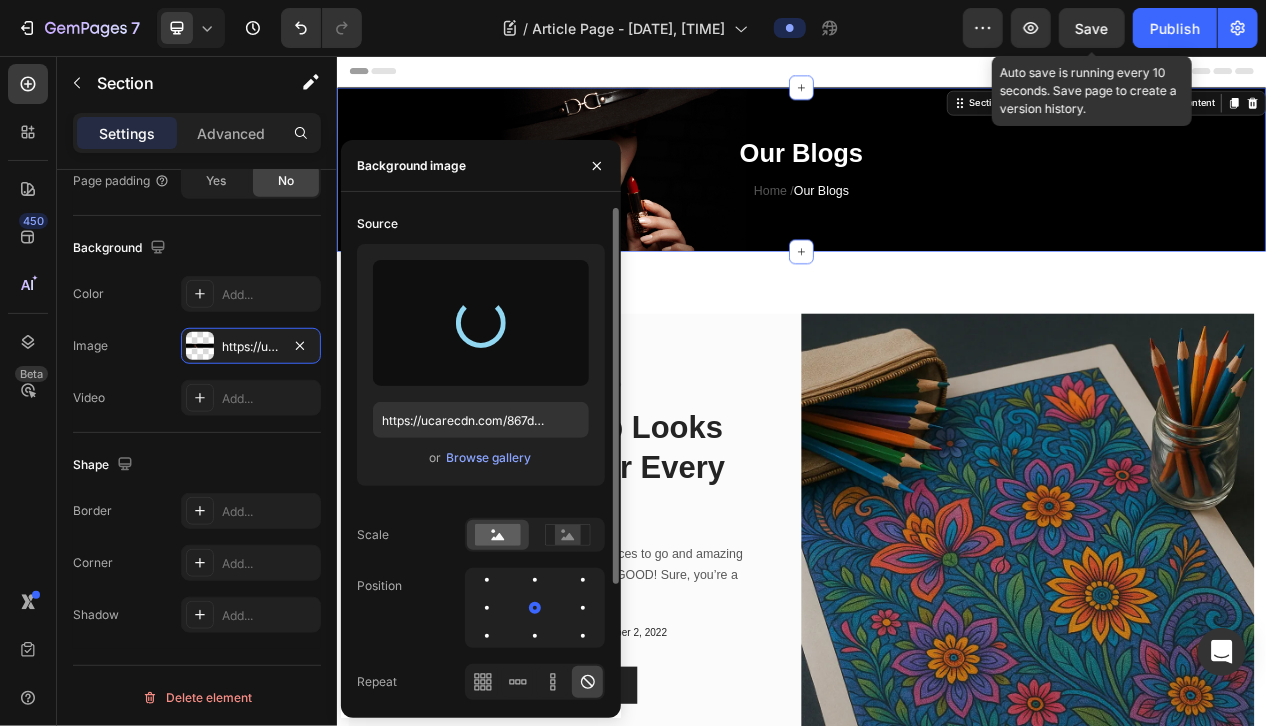 type on "https://cdn.shopify.com/s/files/1/0685/8653/7007/files/gempages_577965797561861061-4b6c2c43-10bc-49ab-8bc7-2ed93b9bf13d.png" 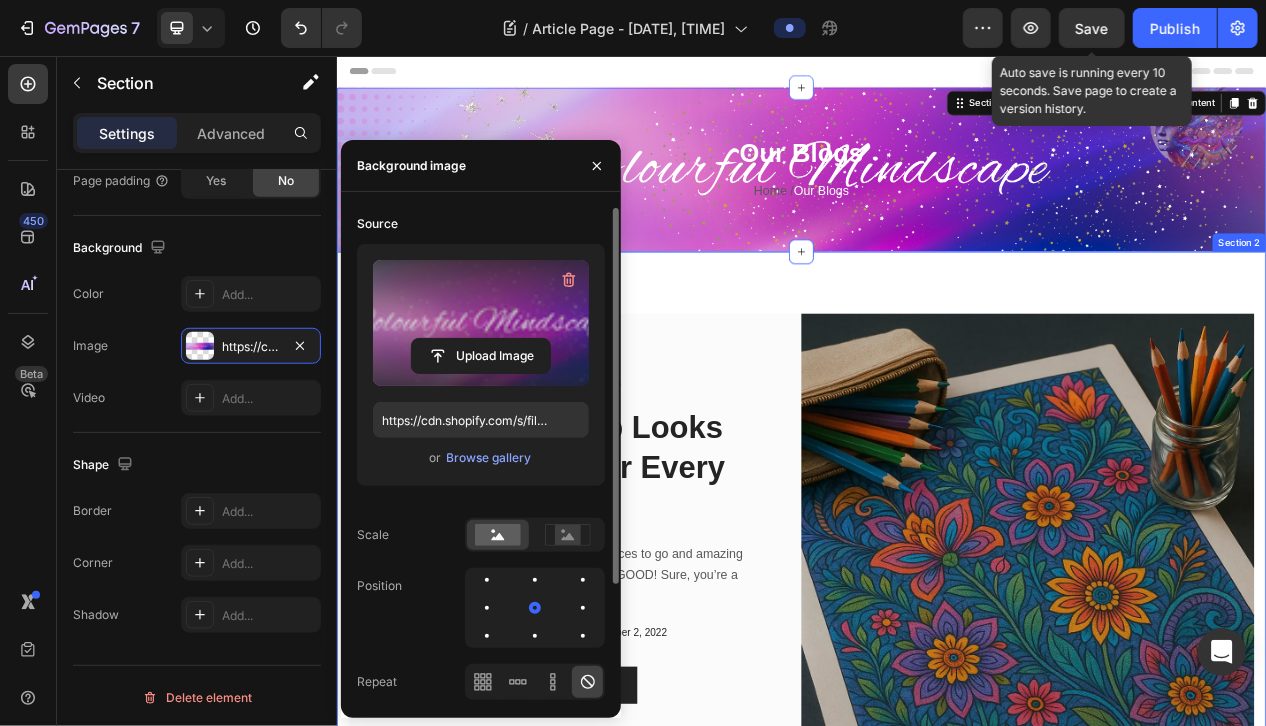 click on "New Text block Row MAKEUP Text block Row Easy Makeup Looks You Can Wear Every Day Heading Let’s be honest: you have fabulous places to go and amazing people to see…and you want to look GOOD! Sure, you’re a baddie and... Text block
Icon By Admin Text block Row
Icon December 2, 2022 Text block Row Row READ MORE Button Row Image Row Section 2" at bounding box center [936, 640] 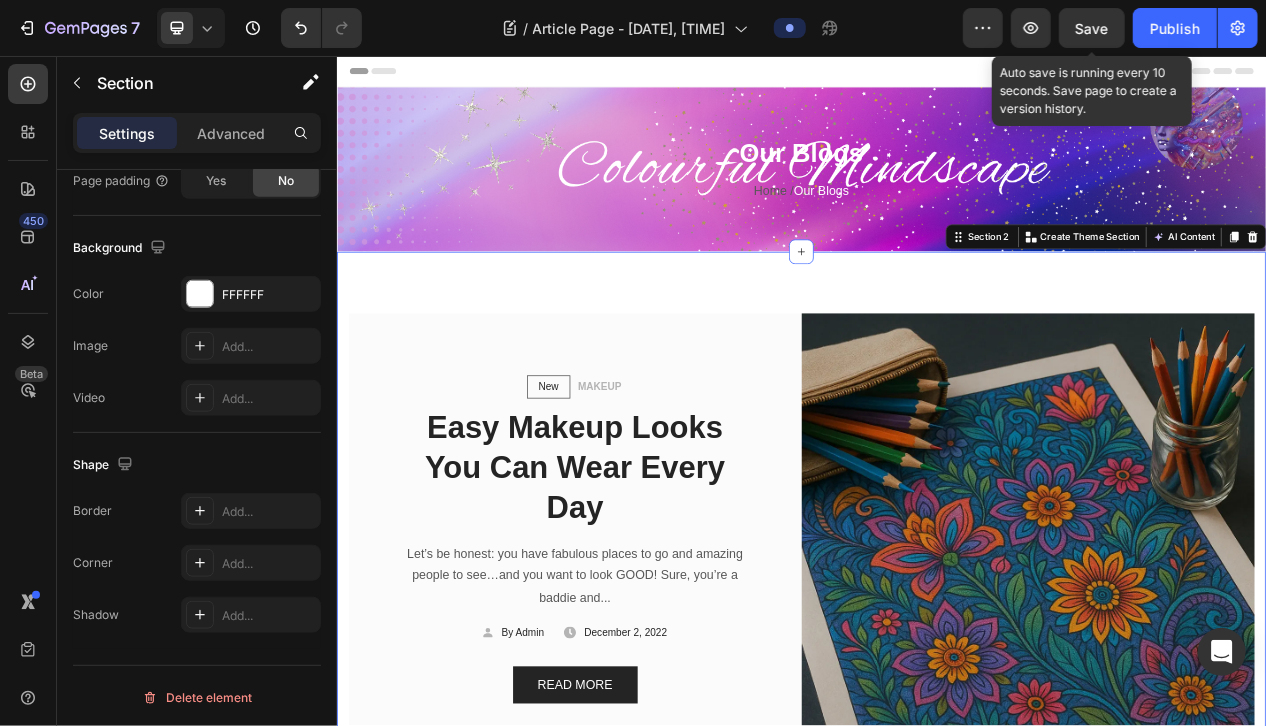 scroll, scrollTop: 604, scrollLeft: 0, axis: vertical 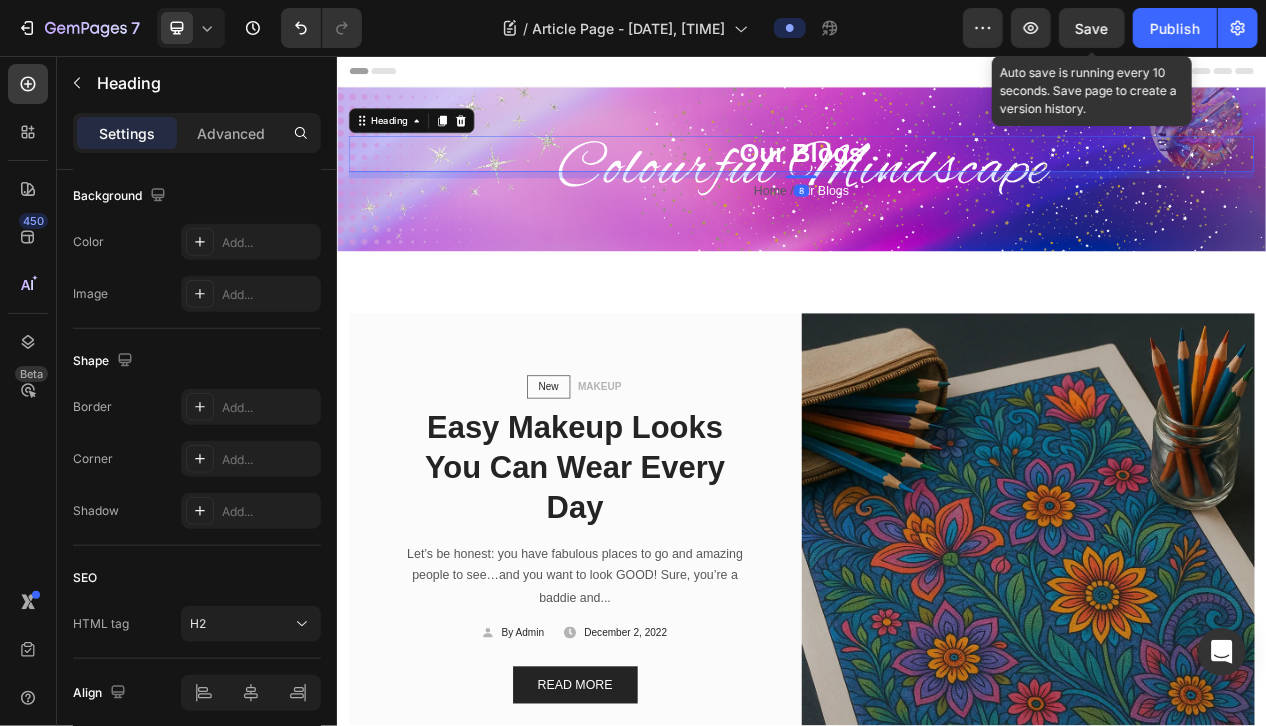 drag, startPoint x: 941, startPoint y: 174, endPoint x: 883, endPoint y: 188, distance: 59.665737 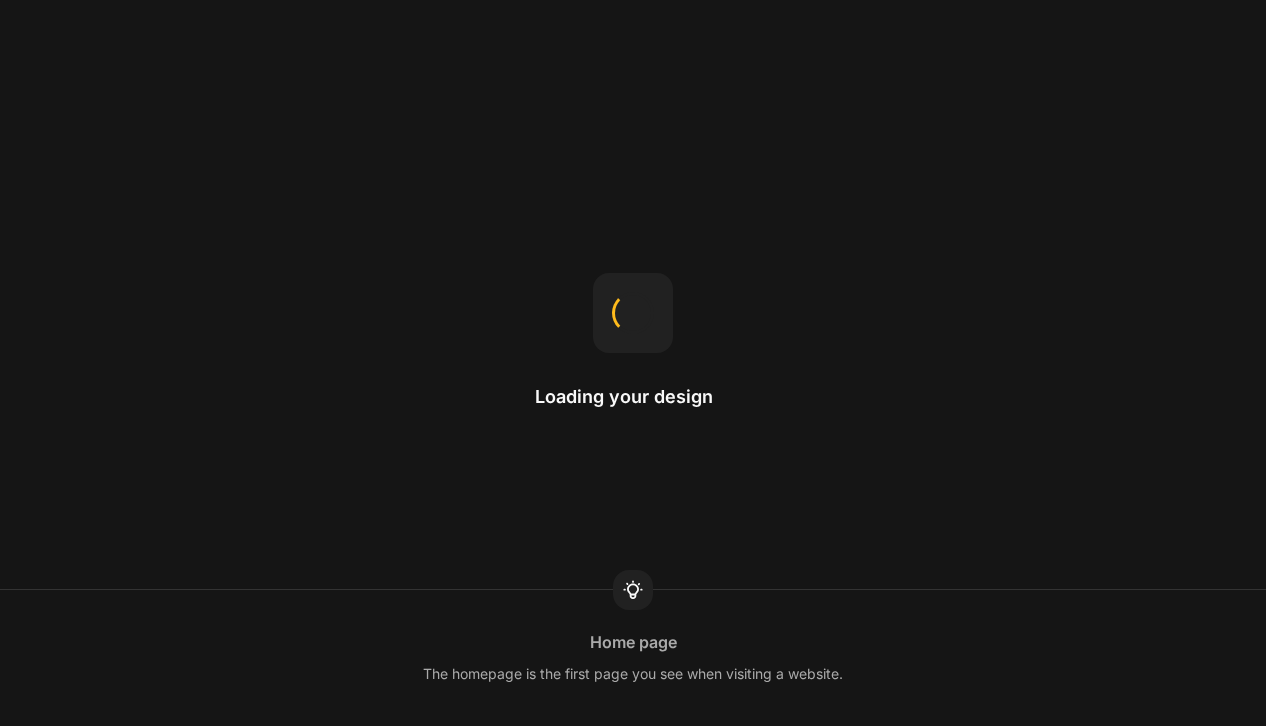 scroll, scrollTop: 0, scrollLeft: 0, axis: both 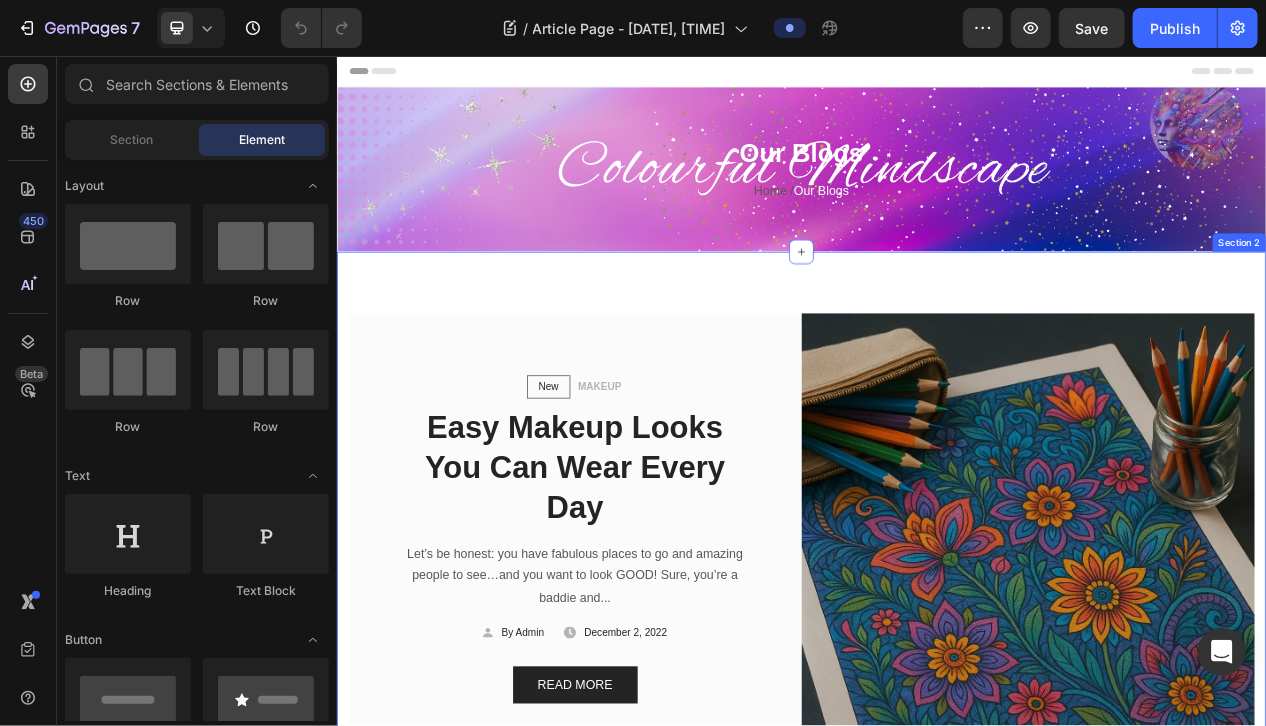 click on "Our Blogs Heading Home /  Our Blogs Text block Row Section 1" at bounding box center (936, 202) 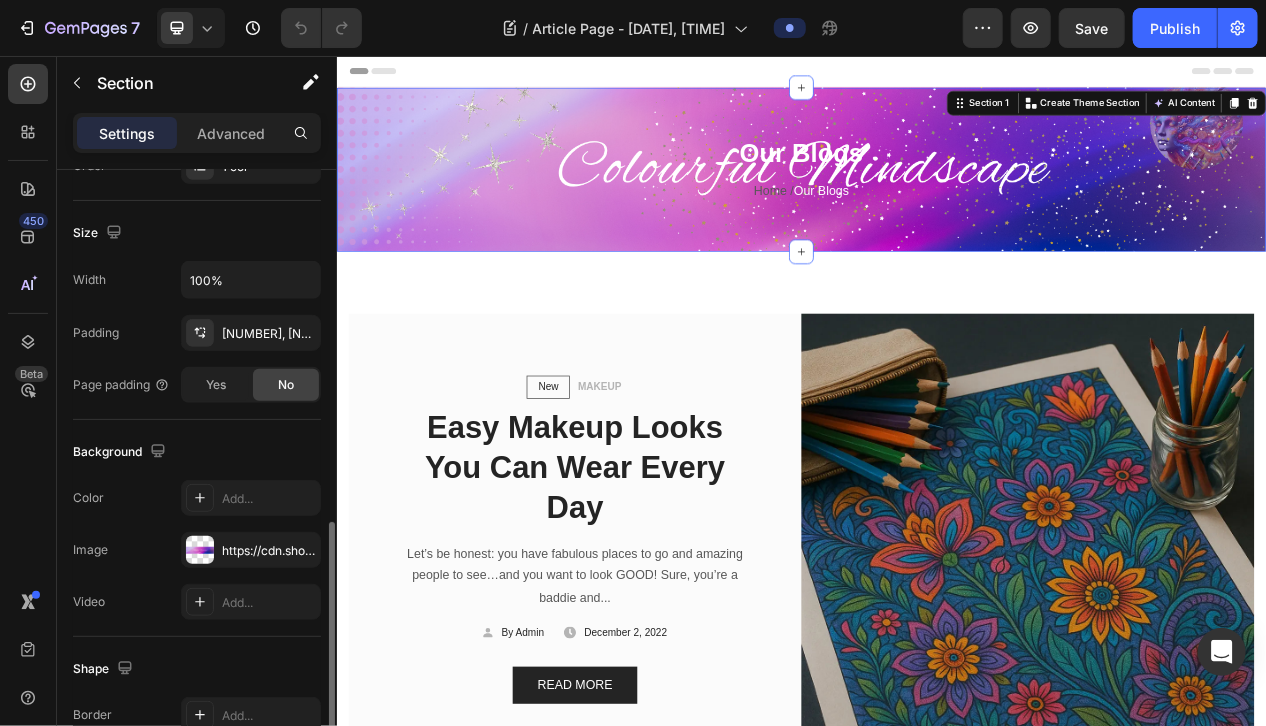 scroll, scrollTop: 500, scrollLeft: 0, axis: vertical 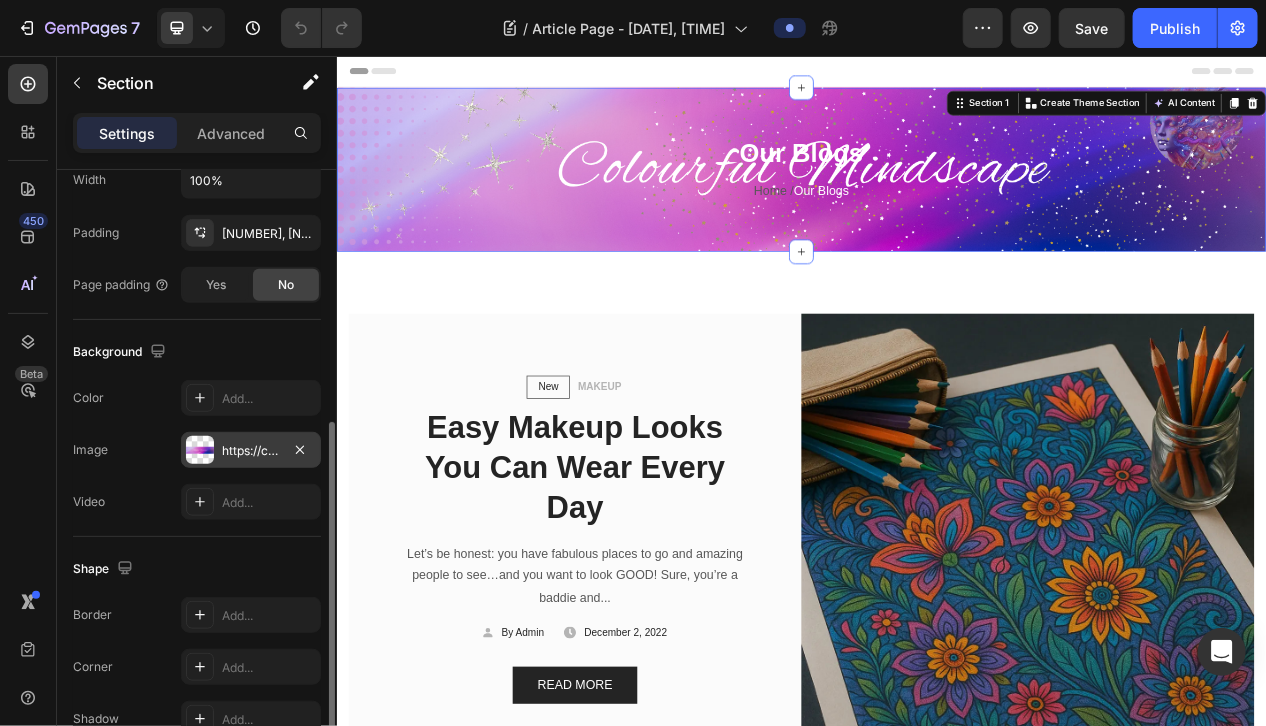 click on "https://cdn.shopify.com/s/files/1/0685/8653/7007/files/gempages_577965797561861061-4b6c2c43-10bc-49ab-8bc7-2ed93b9bf13d.png" at bounding box center [251, 451] 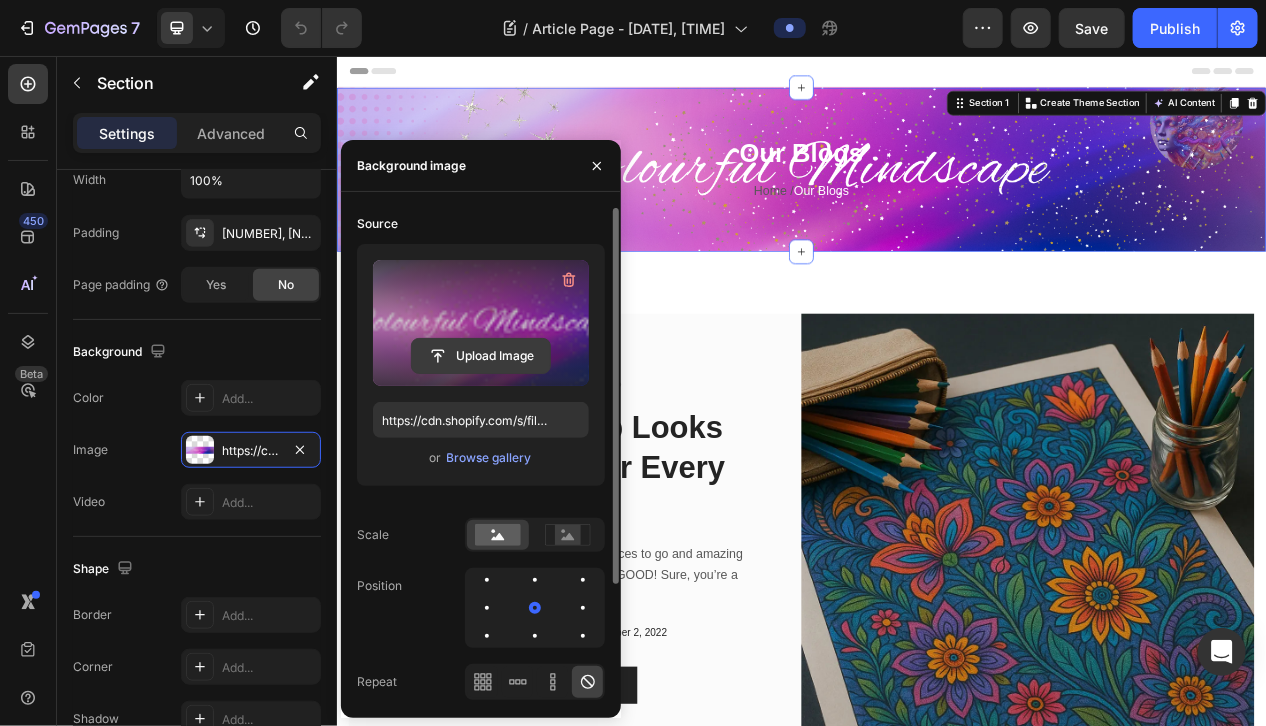 click 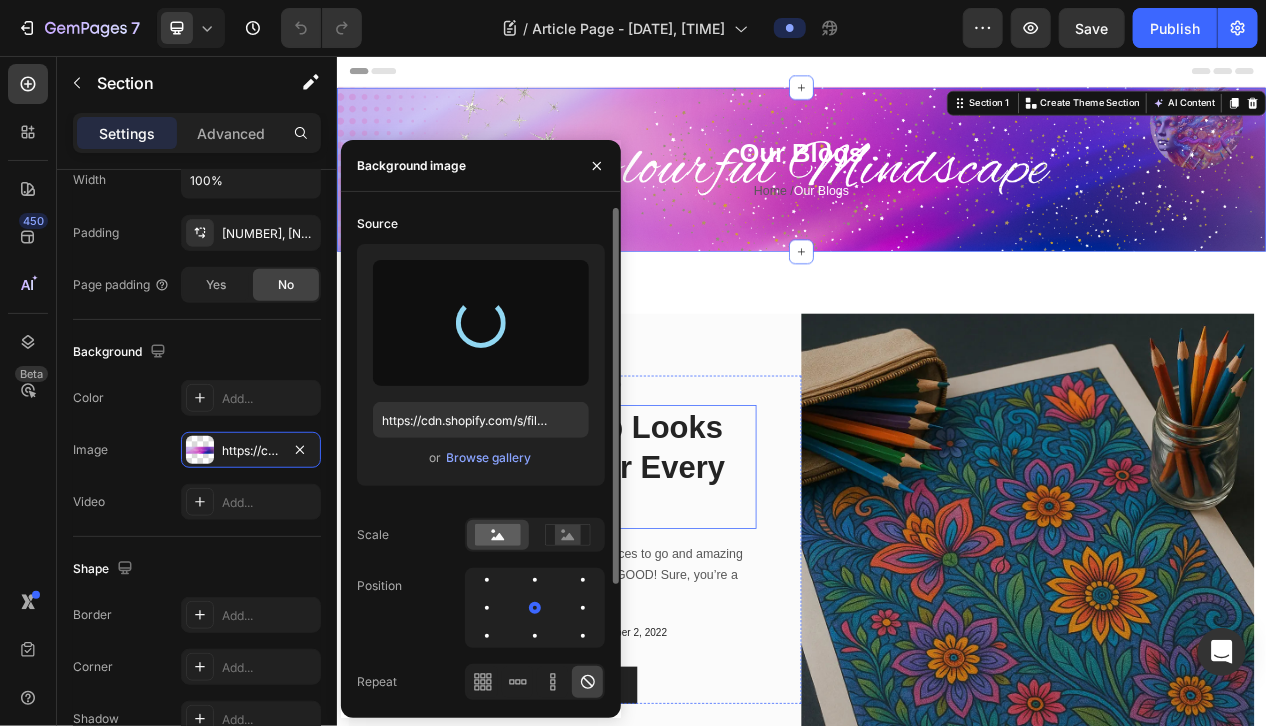 type on "https://cdn.shopify.com/s/files/1/0685/8653/7007/files/gempages_577965797561861061-6e36d6d7-f7a7-46b0-b7e6-af03061313c7.png" 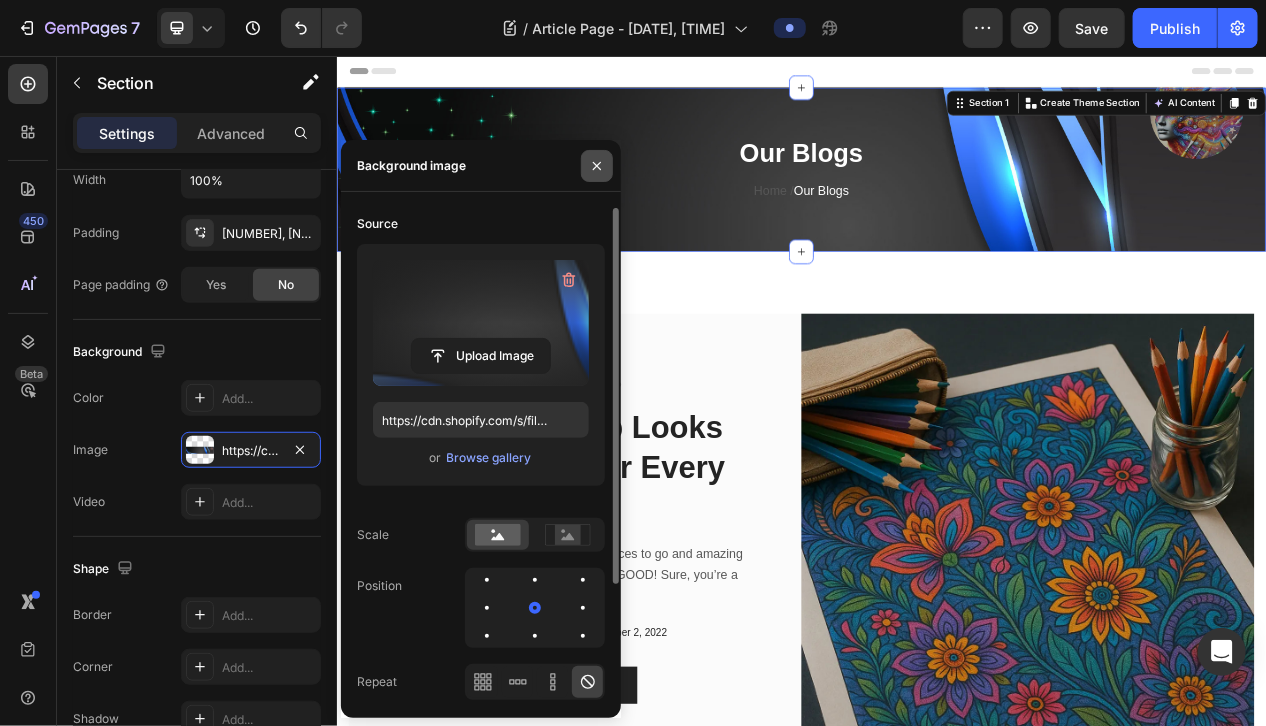 drag, startPoint x: 597, startPoint y: 153, endPoint x: 335, endPoint y: 127, distance: 263.28693 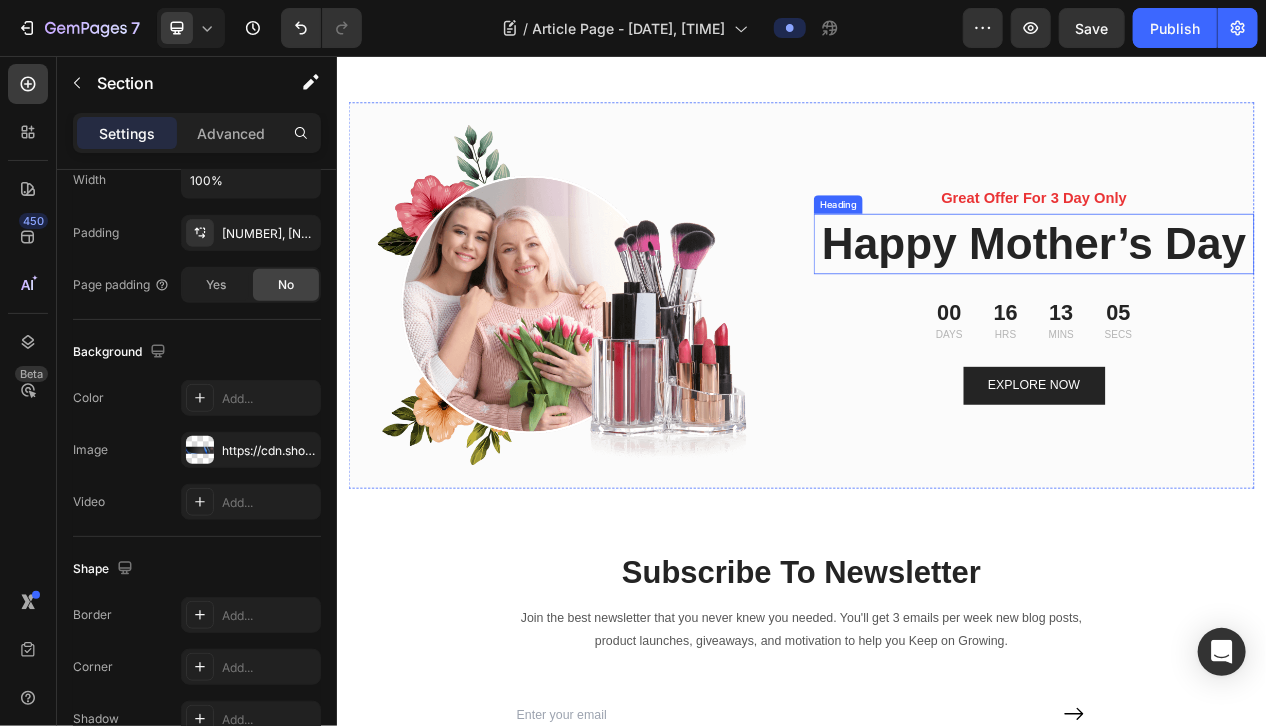 scroll, scrollTop: 2925, scrollLeft: 0, axis: vertical 